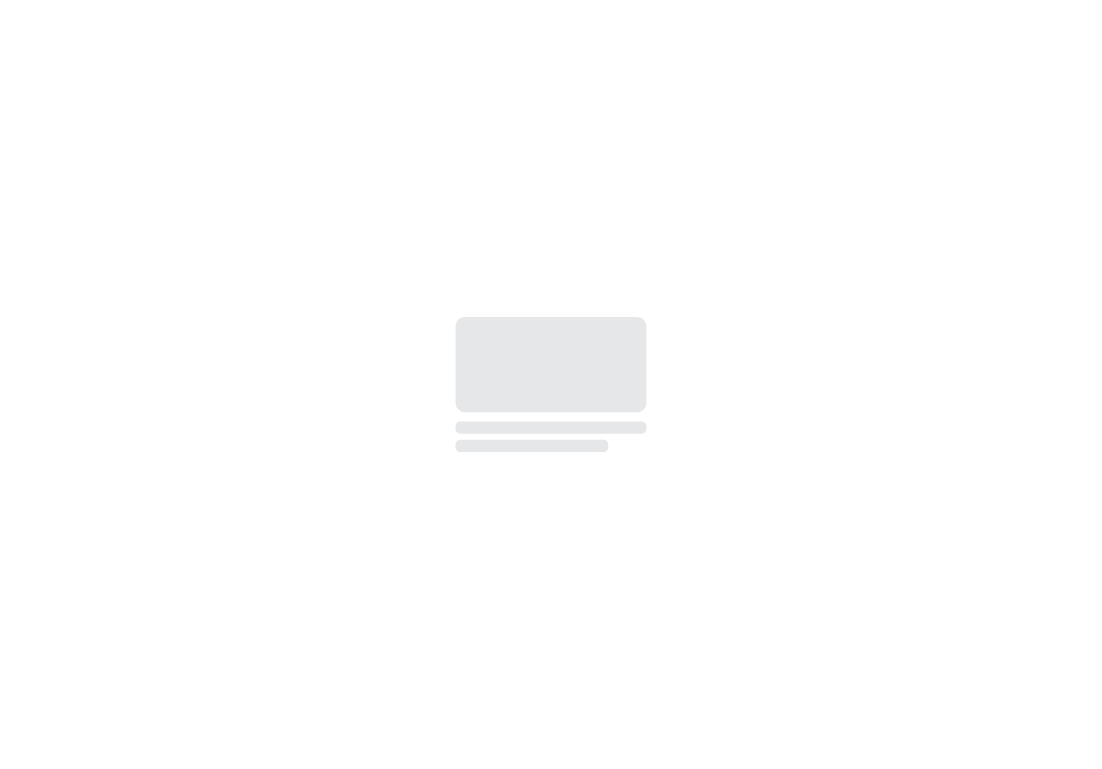 scroll, scrollTop: 0, scrollLeft: 0, axis: both 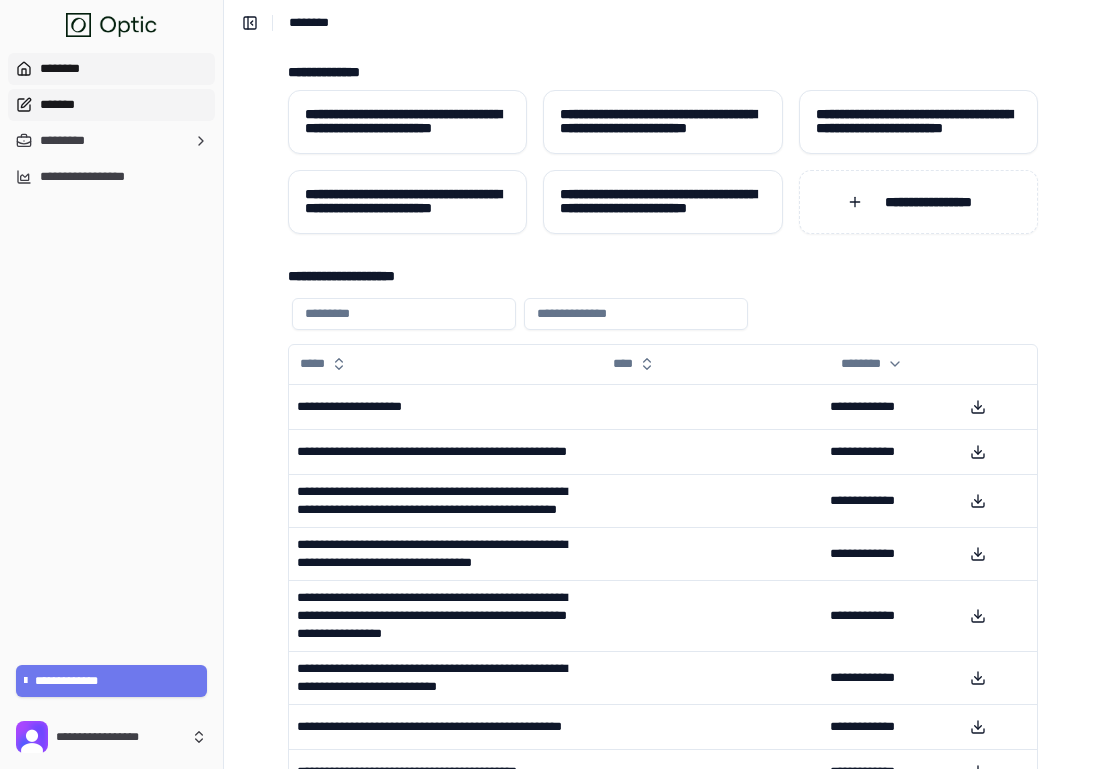 click on "*******" at bounding box center [111, 105] 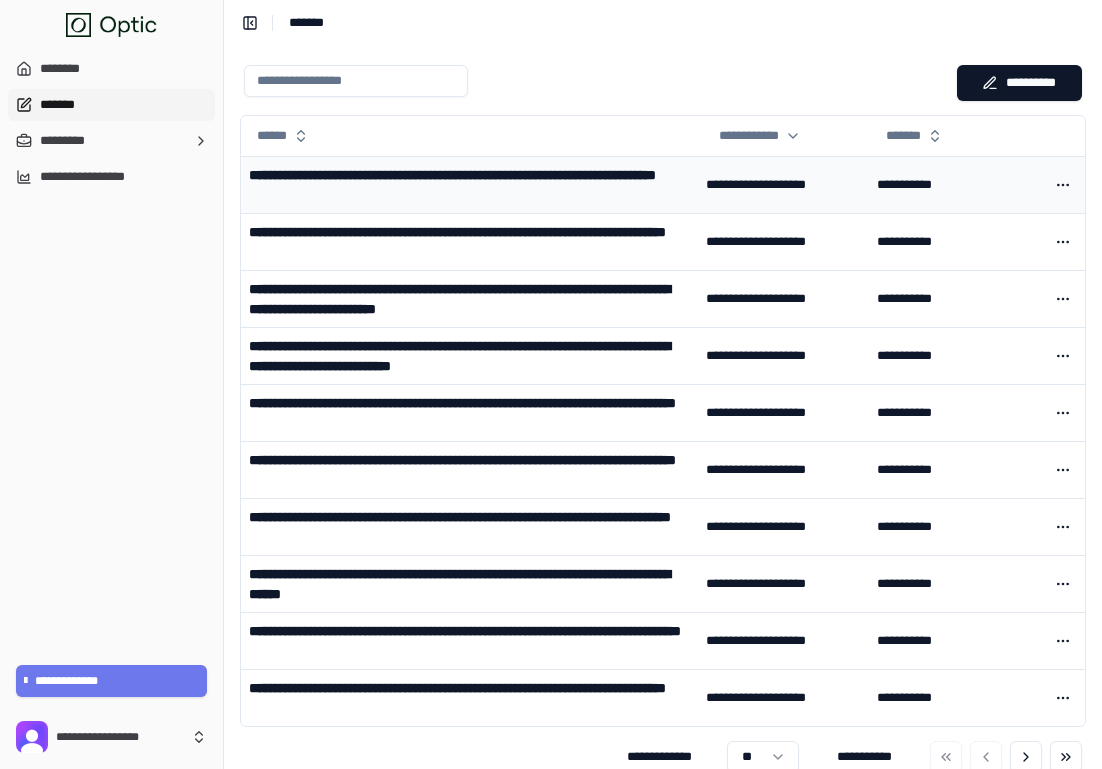 scroll, scrollTop: 26, scrollLeft: 0, axis: vertical 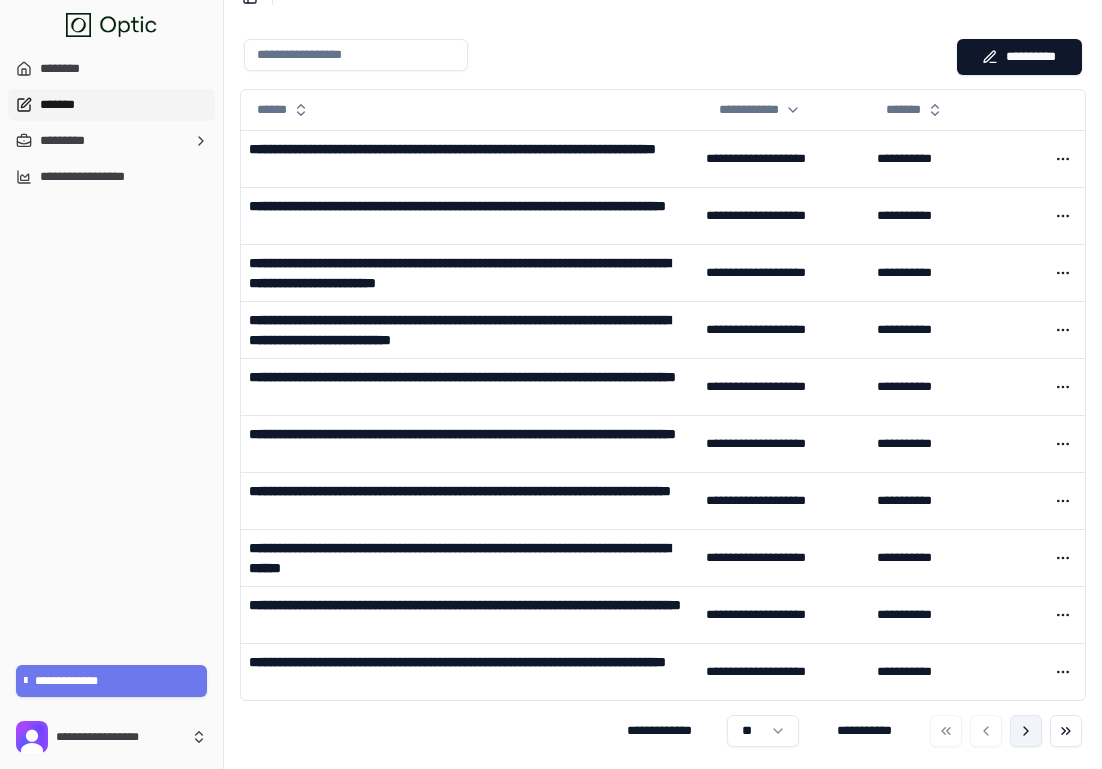 click at bounding box center (1026, 731) 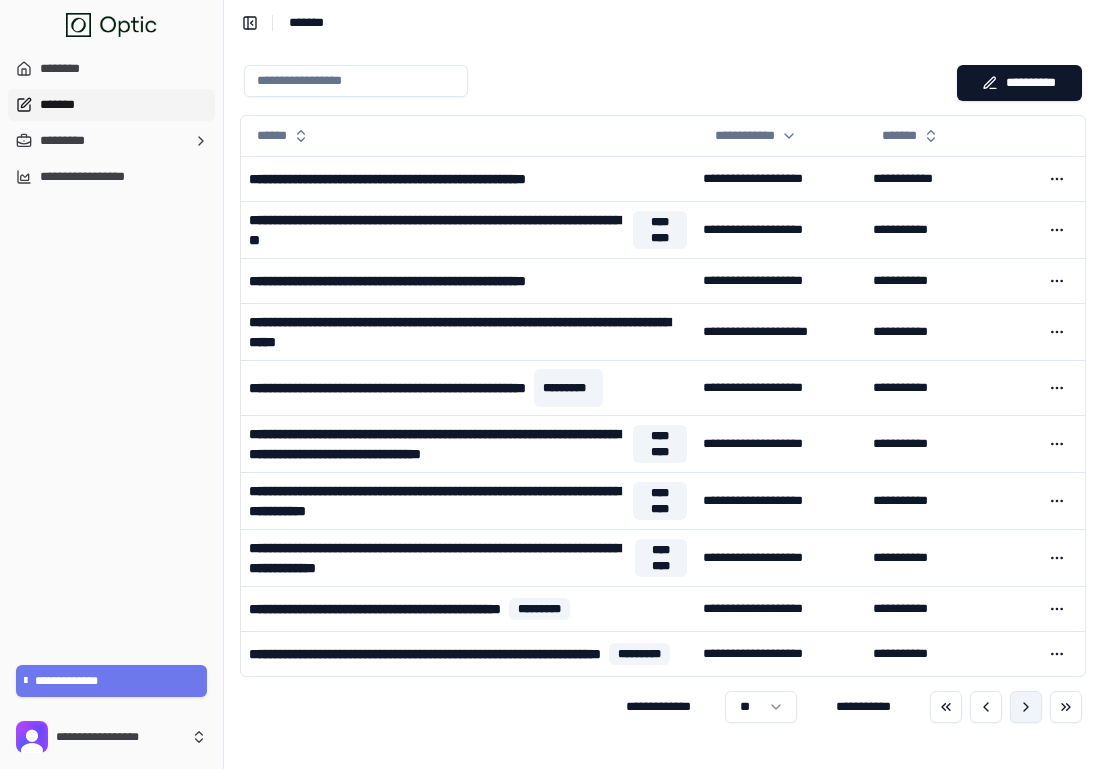 scroll, scrollTop: 22, scrollLeft: 0, axis: vertical 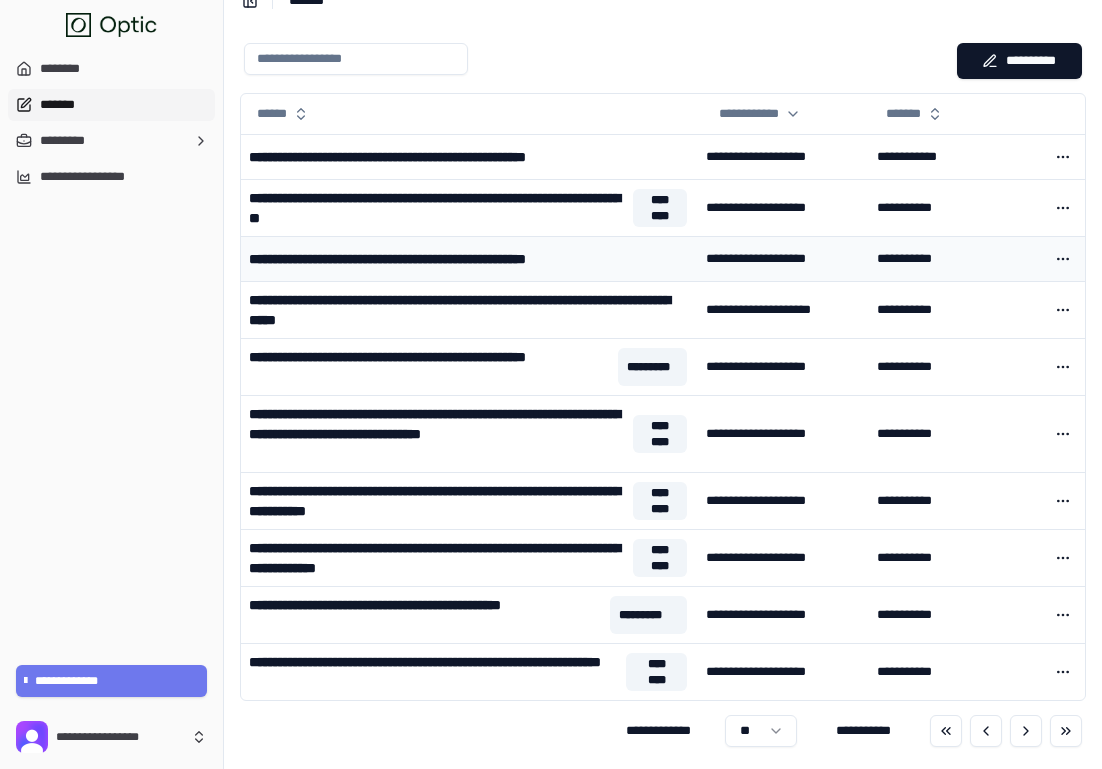 click on "**********" at bounding box center (452, 259) 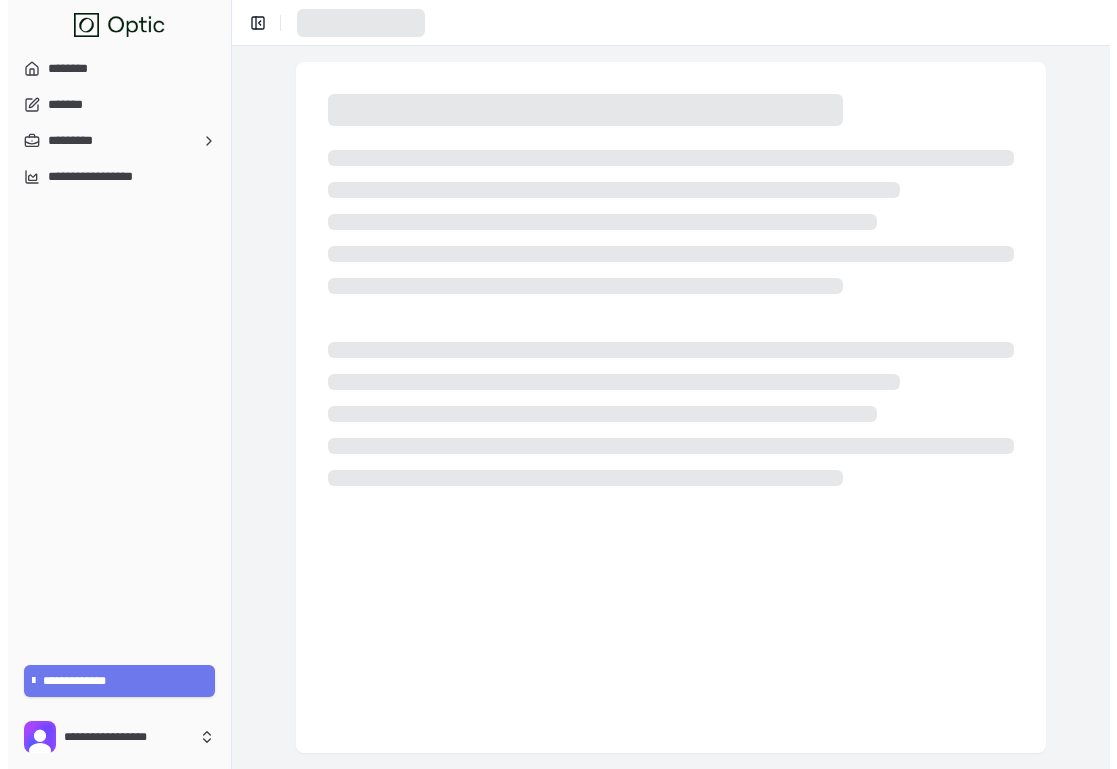 scroll, scrollTop: 0, scrollLeft: 0, axis: both 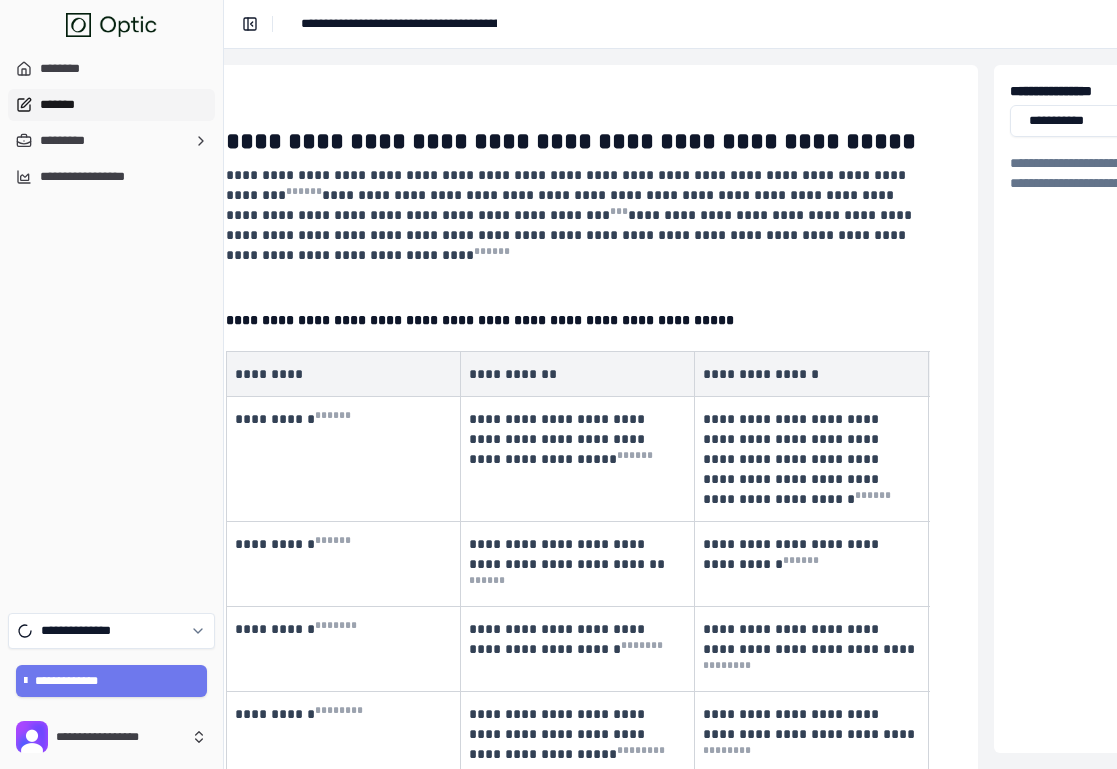 click on "*******" at bounding box center (111, 105) 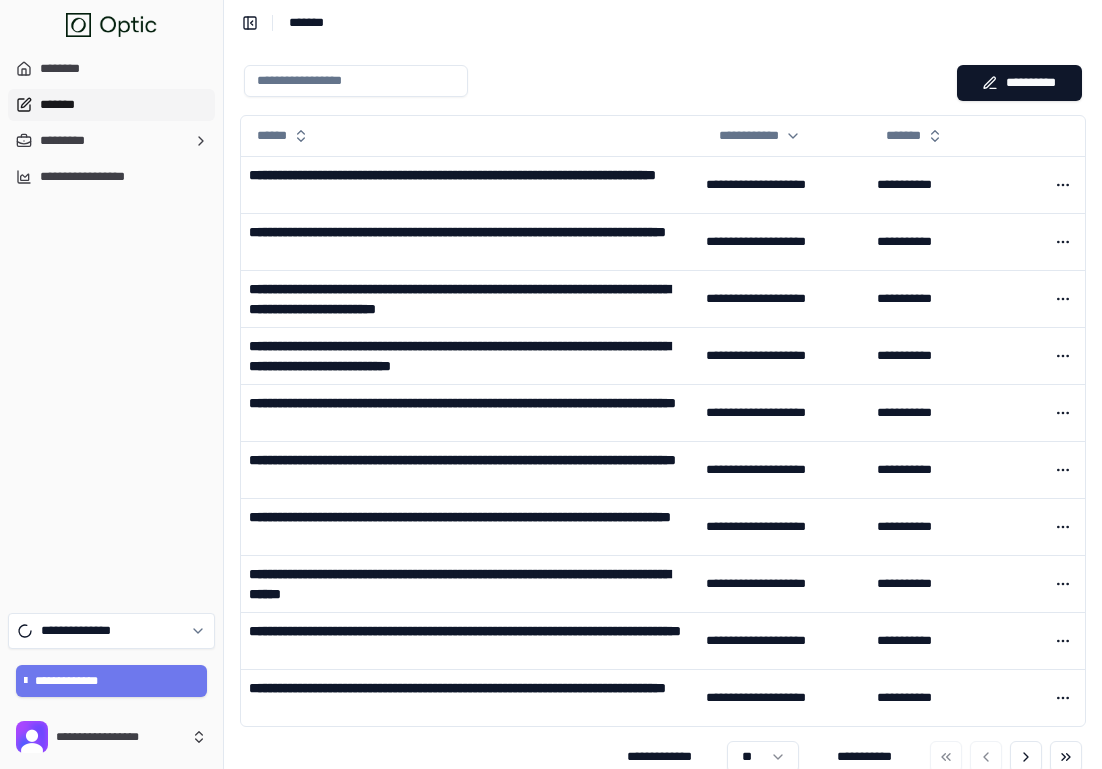 click at bounding box center [356, 81] 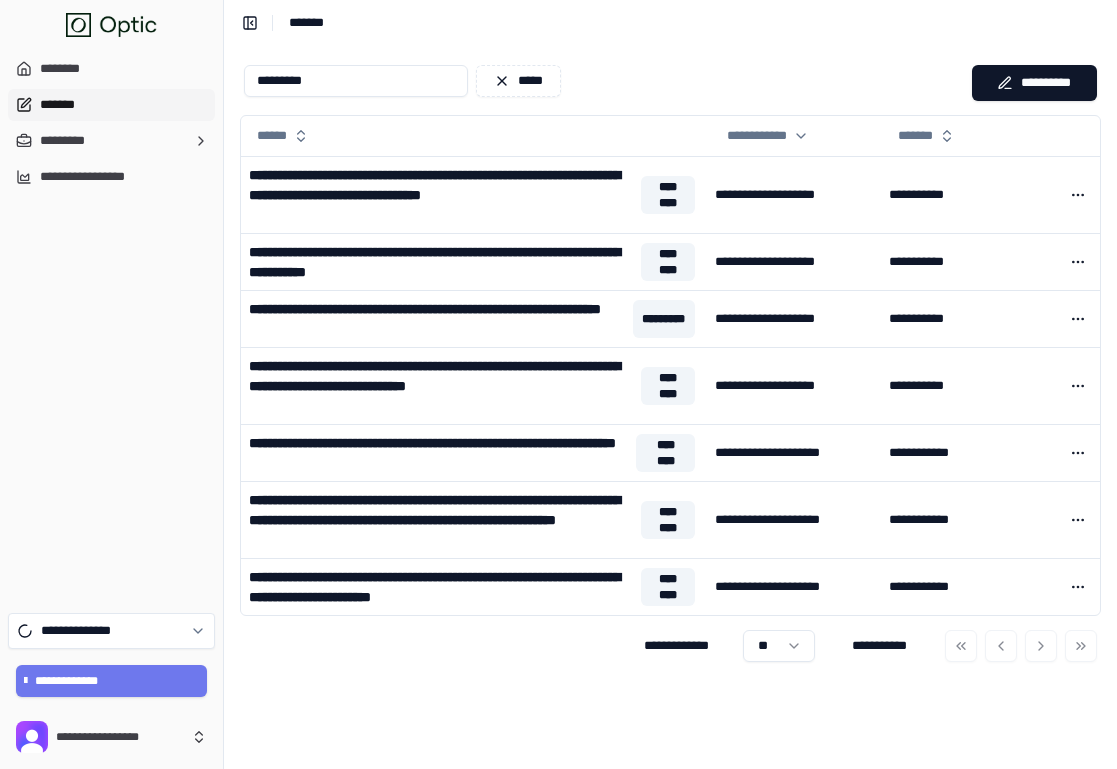 click on "*********" at bounding box center (356, 81) 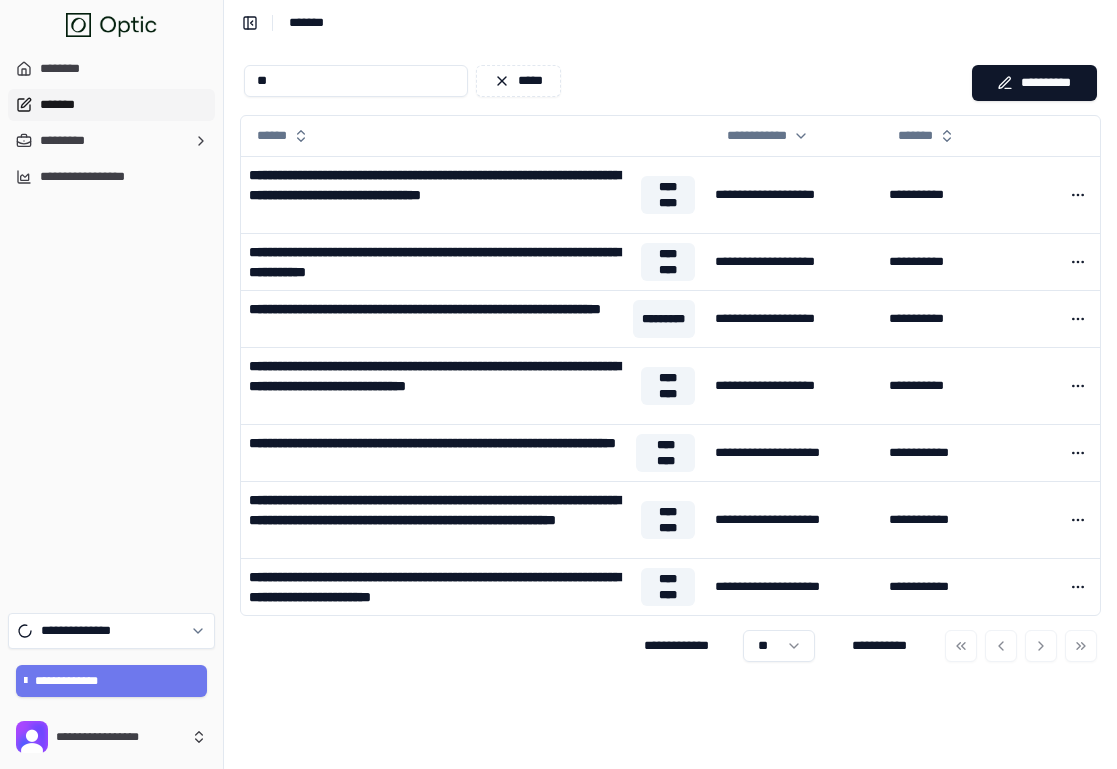 type on "***" 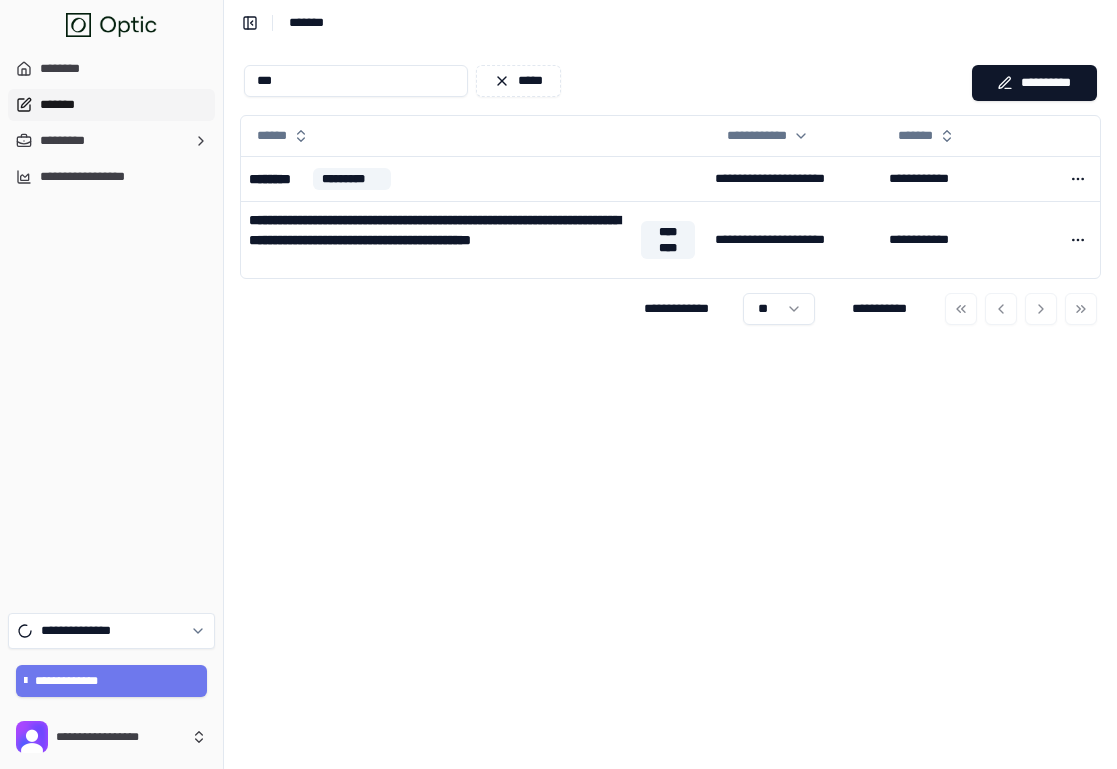 type 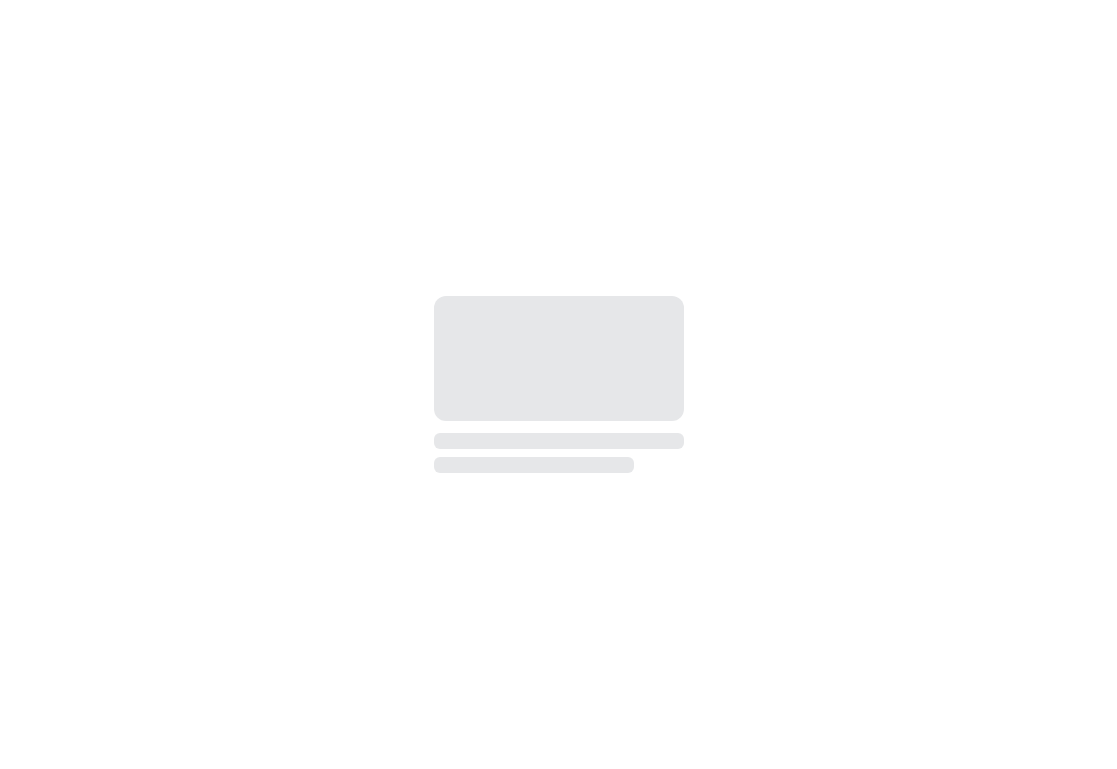 scroll, scrollTop: 0, scrollLeft: 0, axis: both 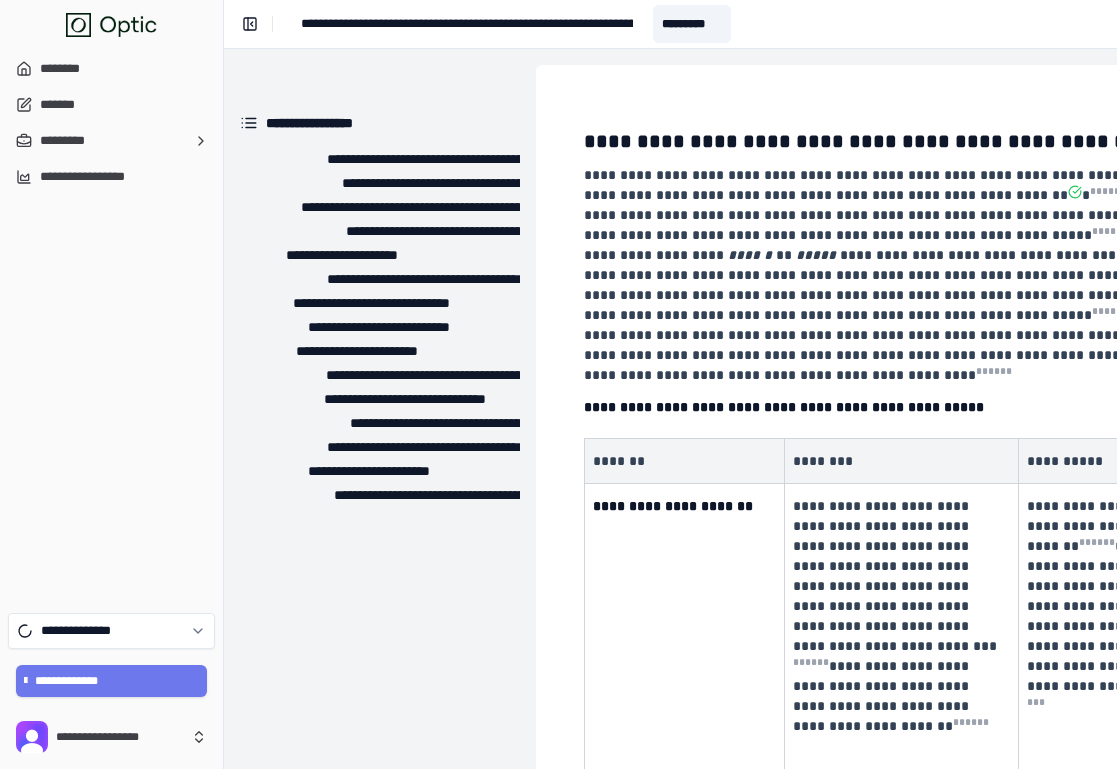 click on "**********" at bounding box center (927, 215) 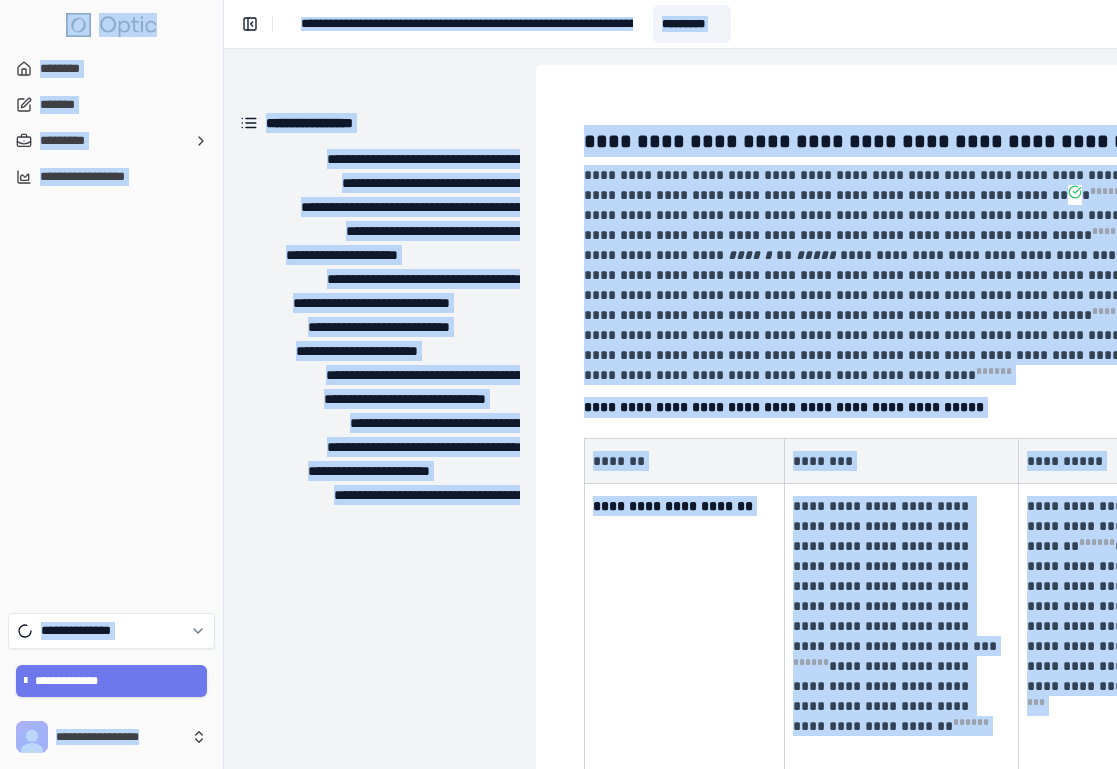 click on "**********" at bounding box center [927, 215] 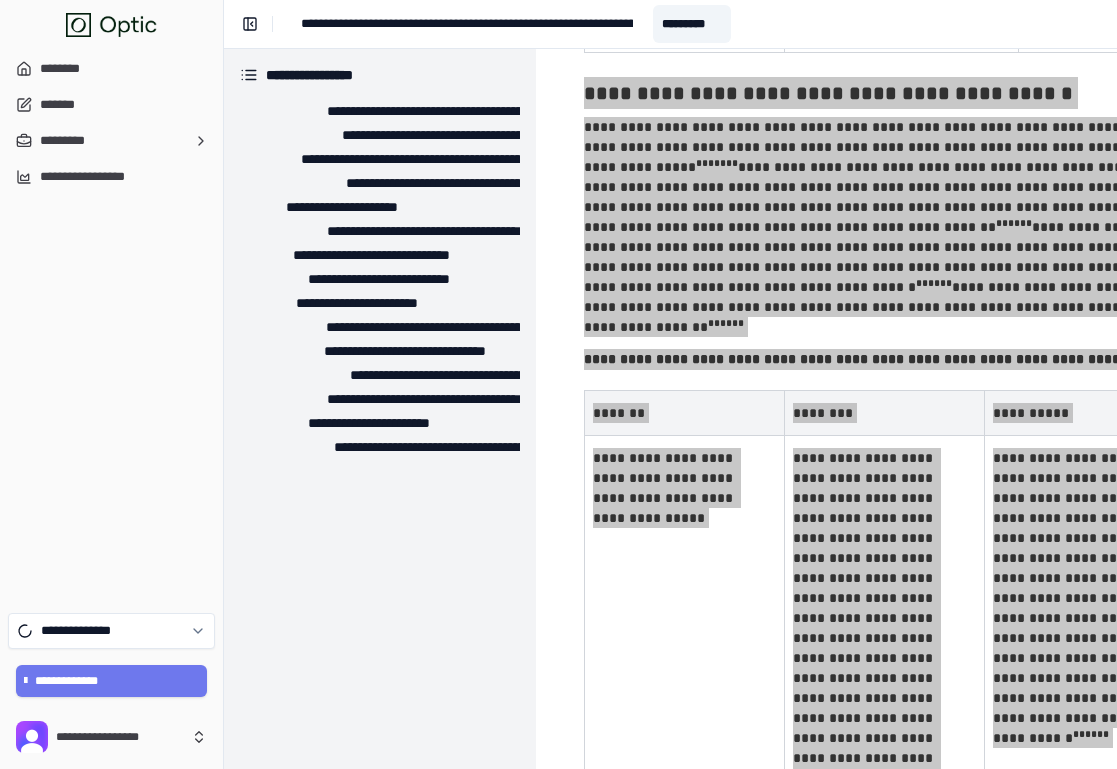 scroll, scrollTop: 3950, scrollLeft: 0, axis: vertical 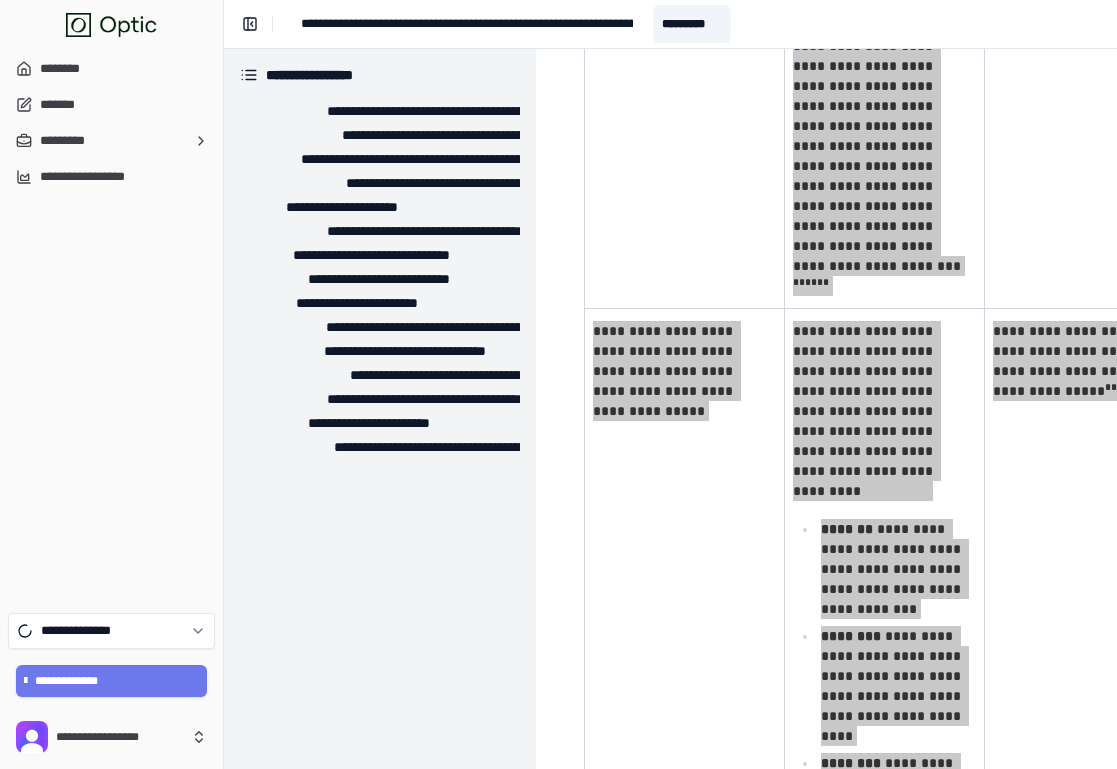 drag, startPoint x: 585, startPoint y: 139, endPoint x: 1122, endPoint y: 856, distance: 895.8002 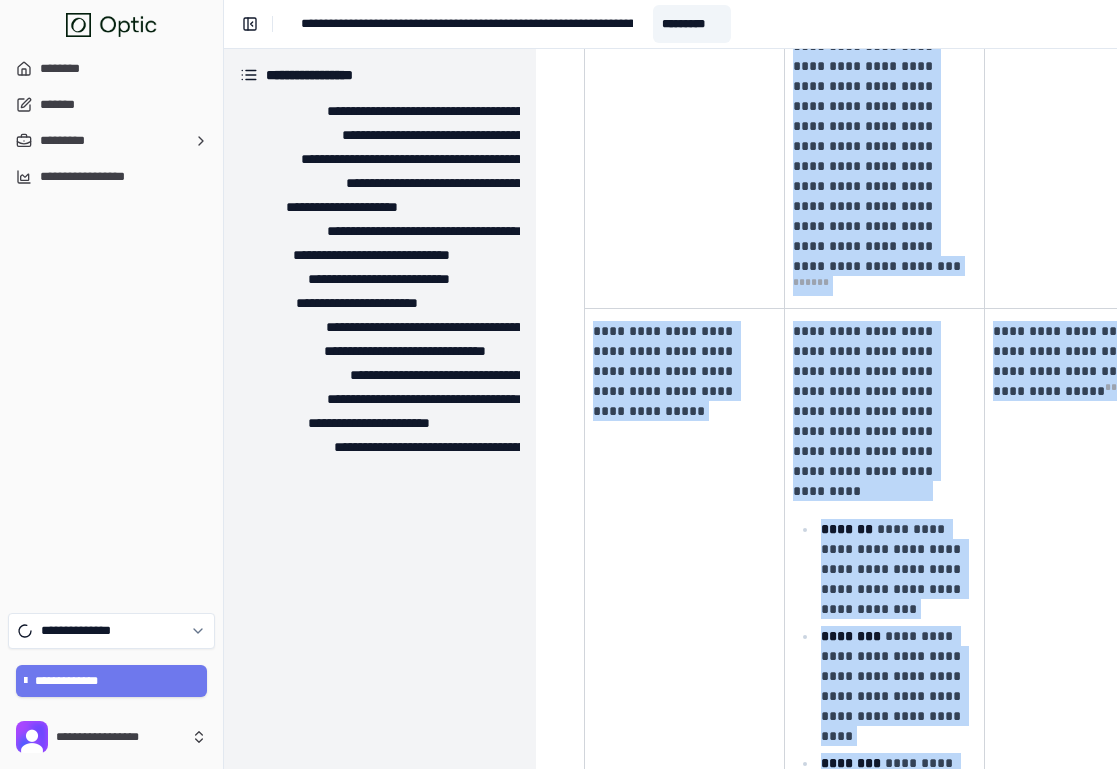 click on "**********" at bounding box center [869, 910] 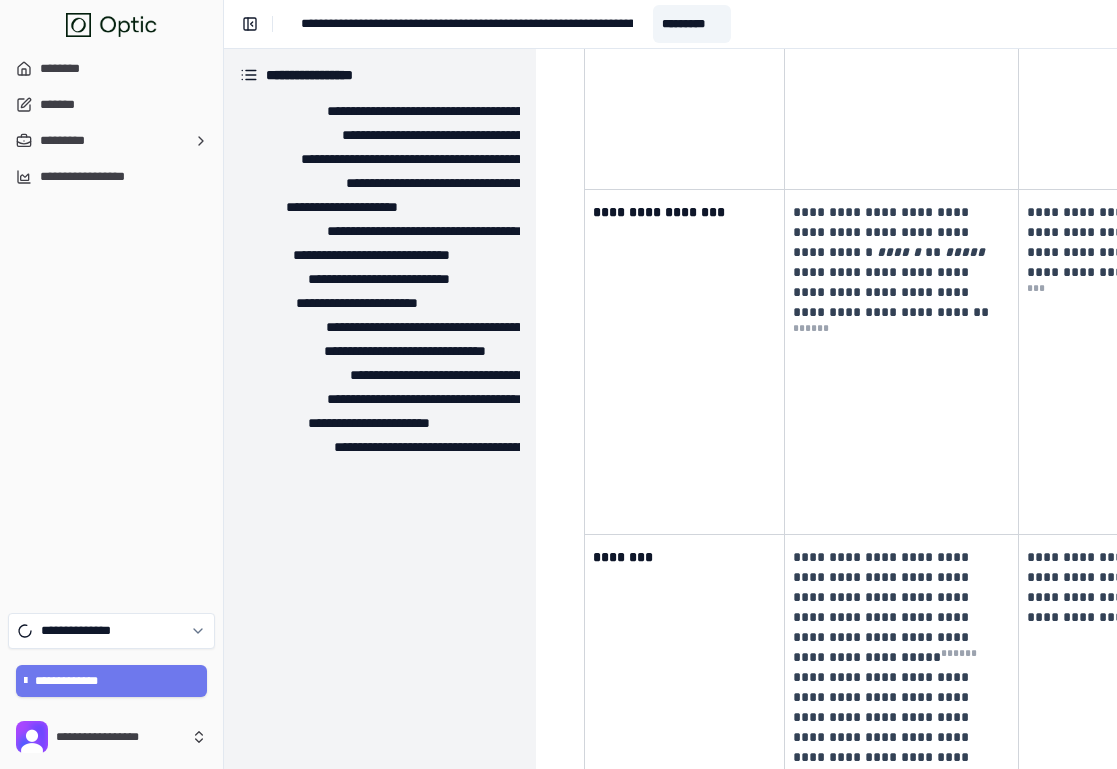 scroll, scrollTop: 0, scrollLeft: 0, axis: both 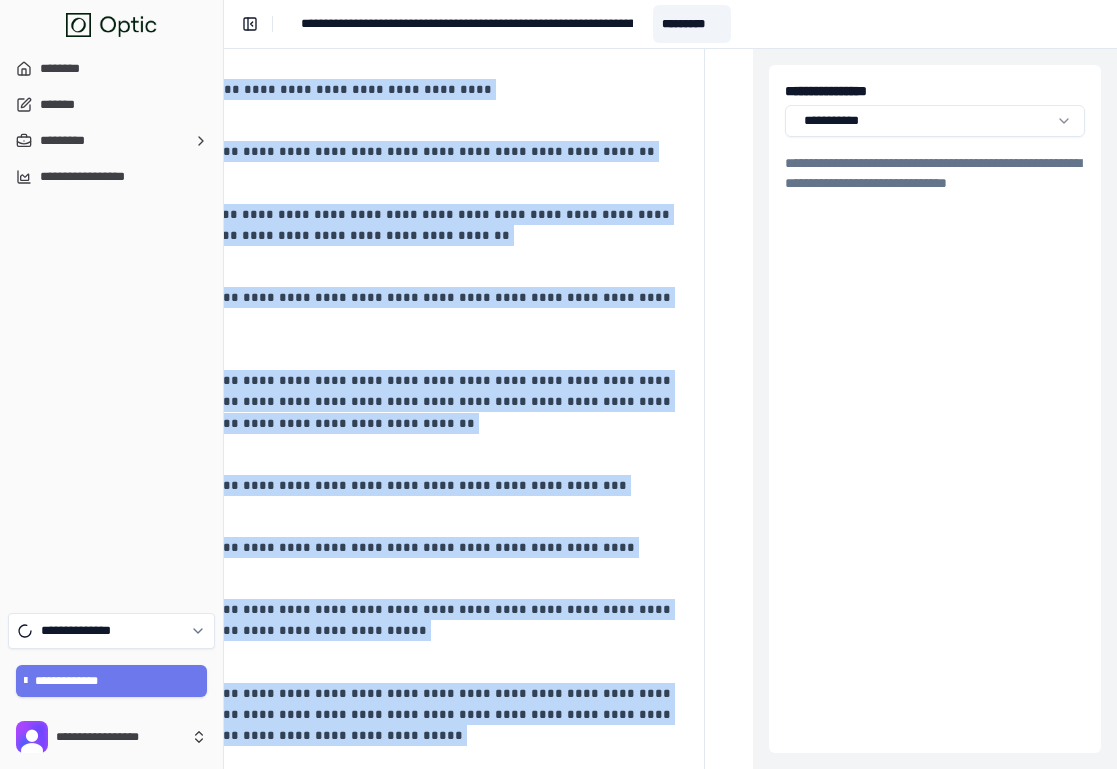 drag, startPoint x: 588, startPoint y: 146, endPoint x: 464, endPoint y: 702, distance: 569.65955 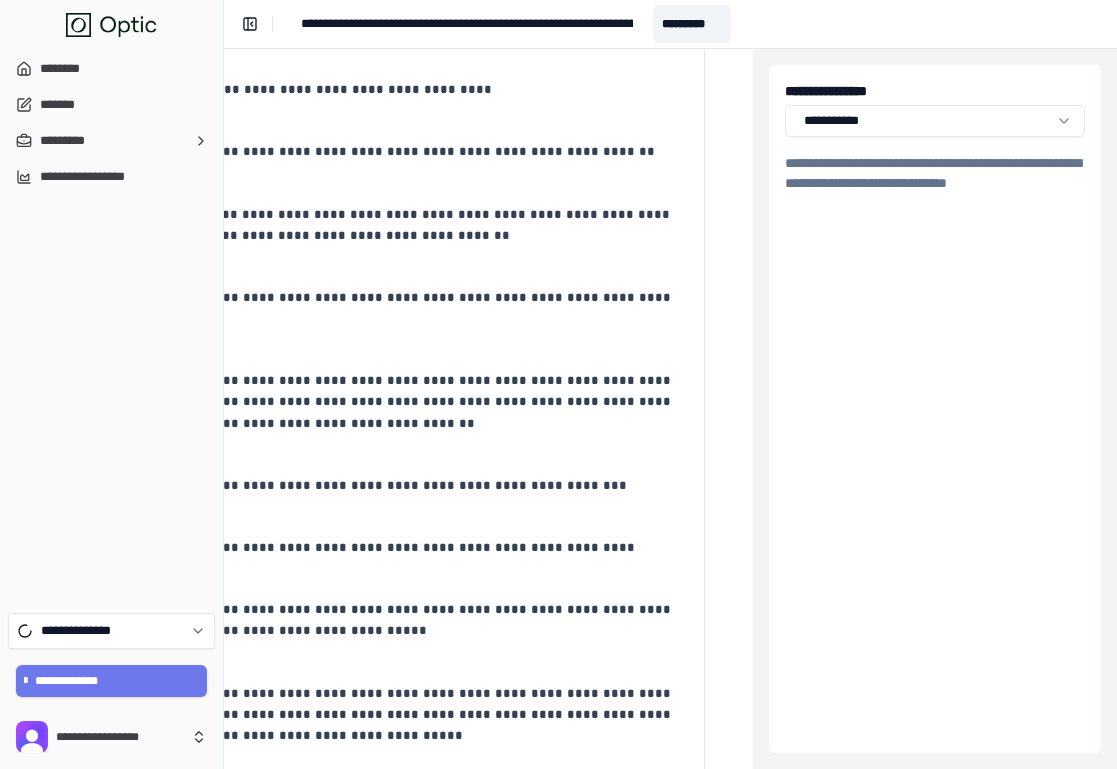 click on "**********" at bounding box center [353, -9559] 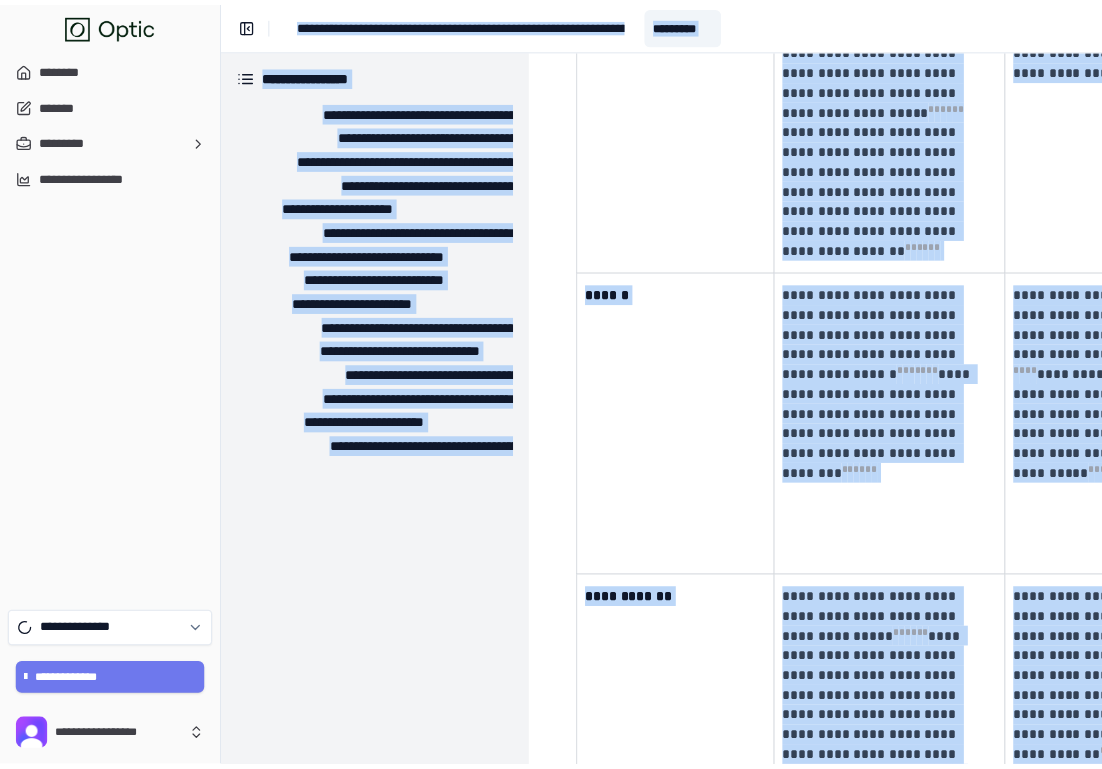scroll, scrollTop: 0, scrollLeft: 0, axis: both 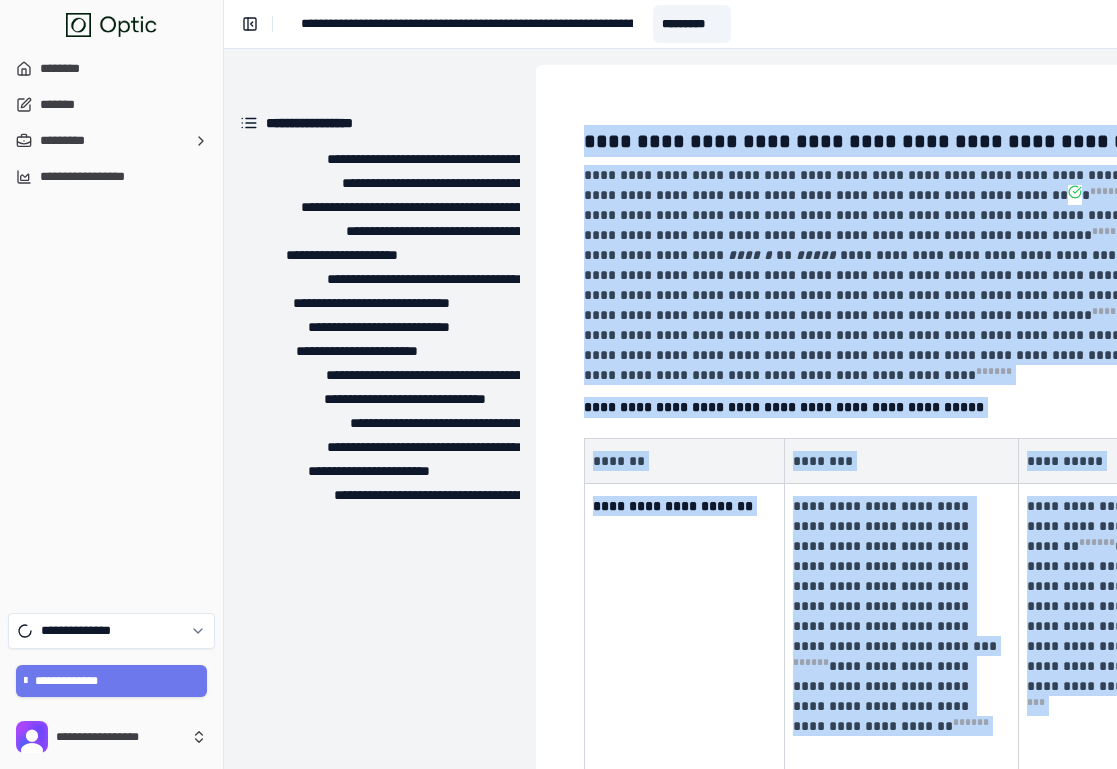 drag, startPoint x: 581, startPoint y: 666, endPoint x: 587, endPoint y: 130, distance: 536.03357 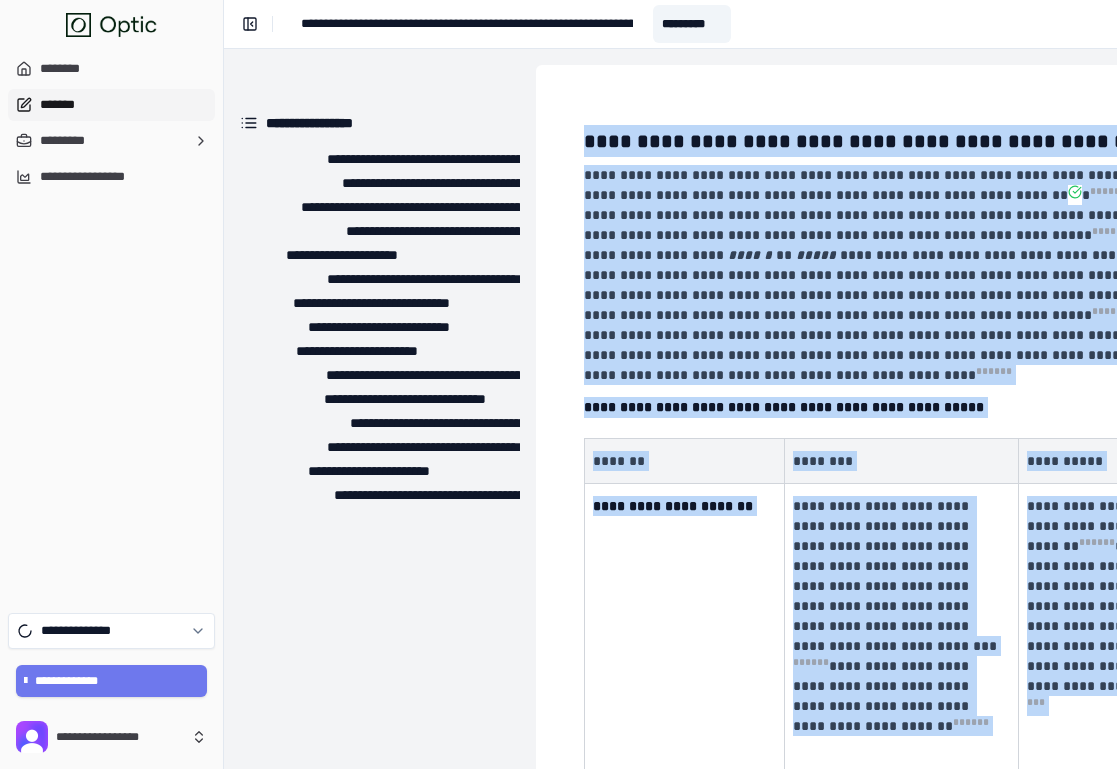 click on "*******" at bounding box center (111, 105) 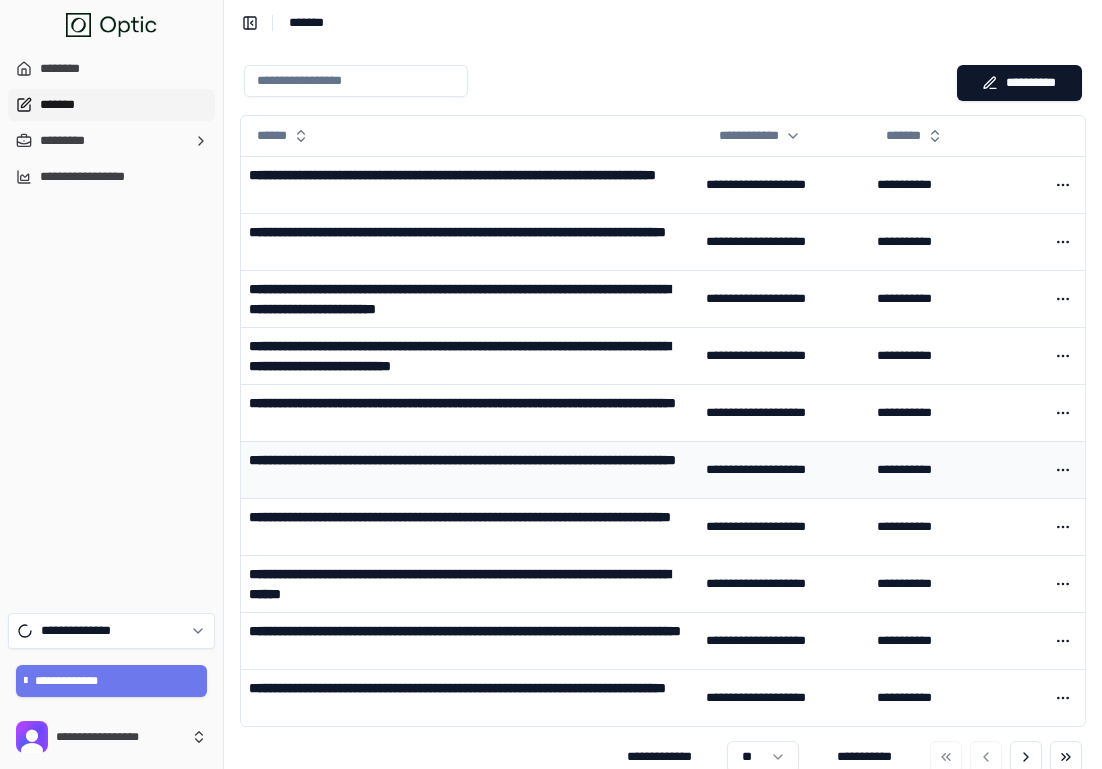 scroll, scrollTop: 26, scrollLeft: 0, axis: vertical 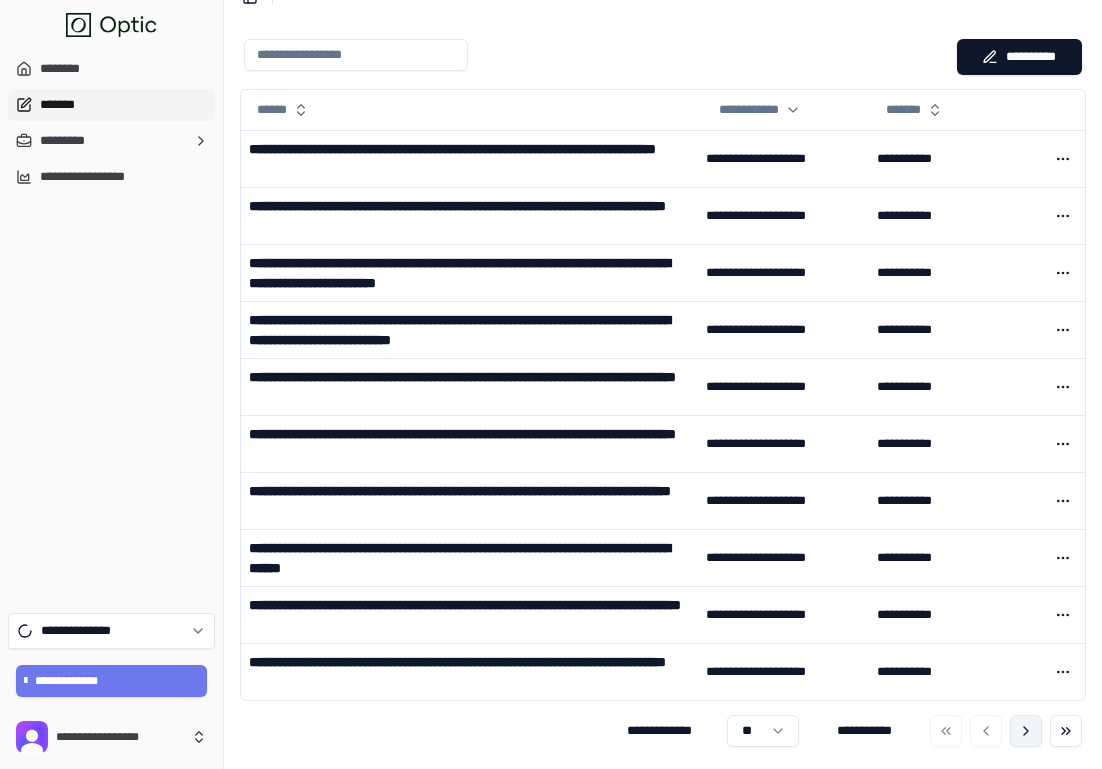 click at bounding box center [1026, 731] 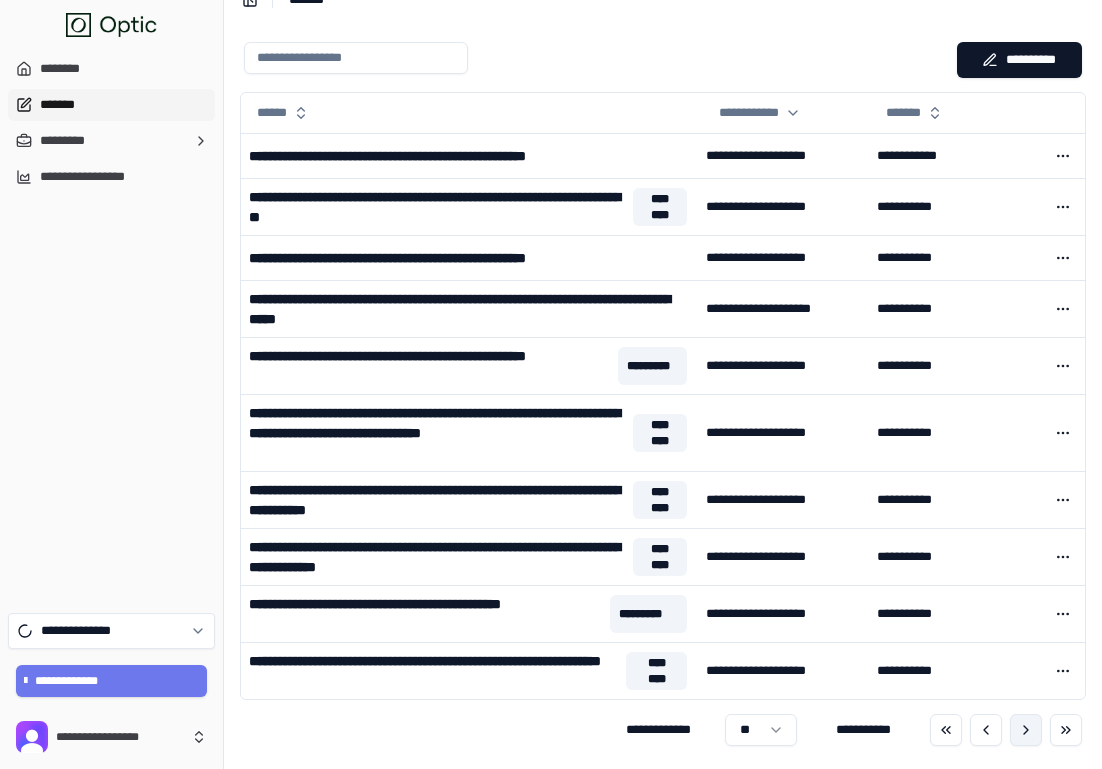 scroll, scrollTop: 22, scrollLeft: 0, axis: vertical 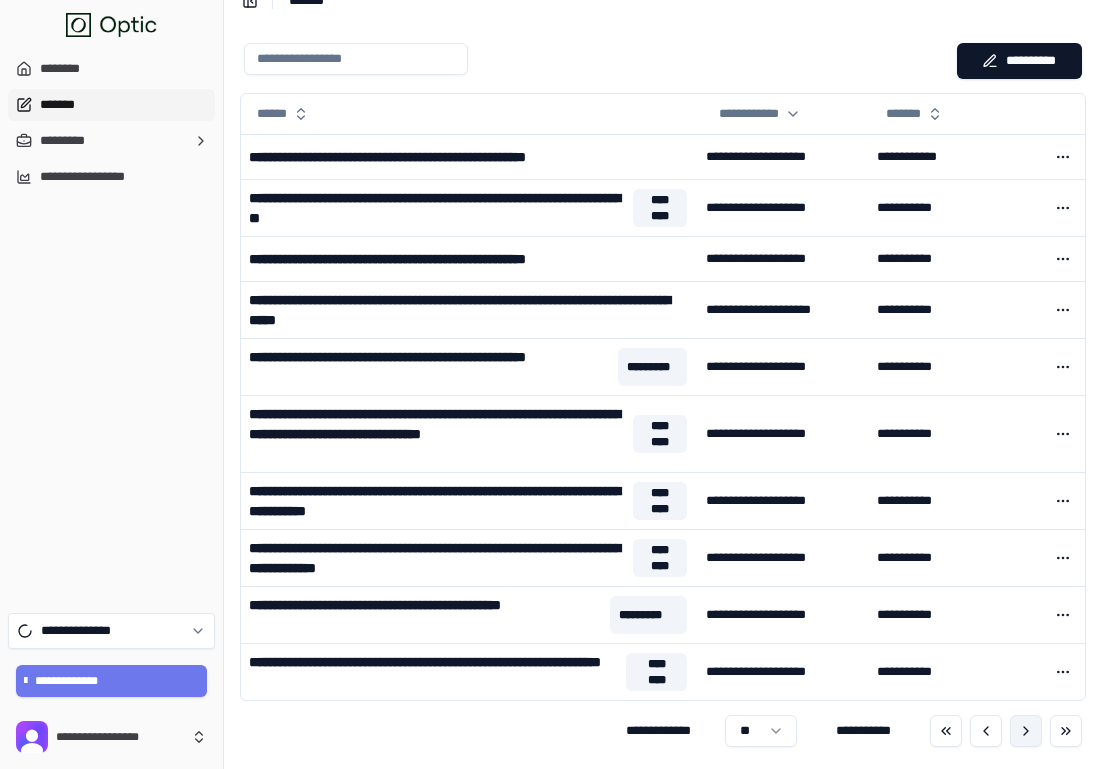 click at bounding box center (1026, 731) 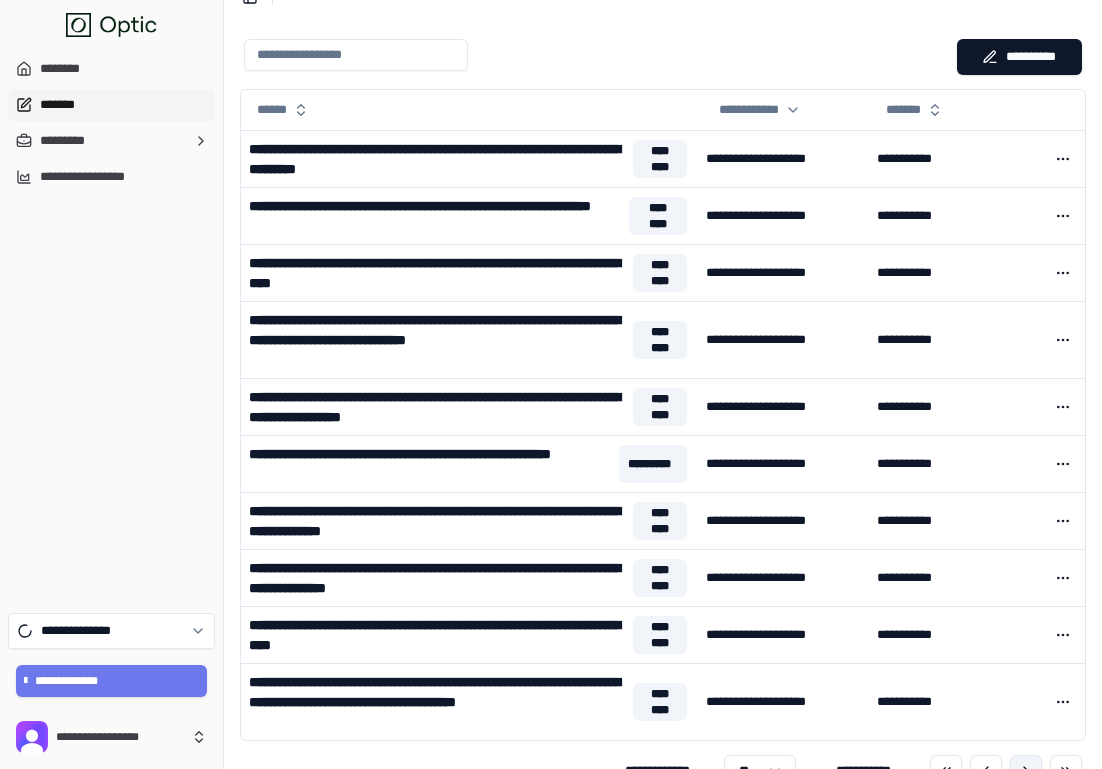 click on "**********" at bounding box center [954, 701] 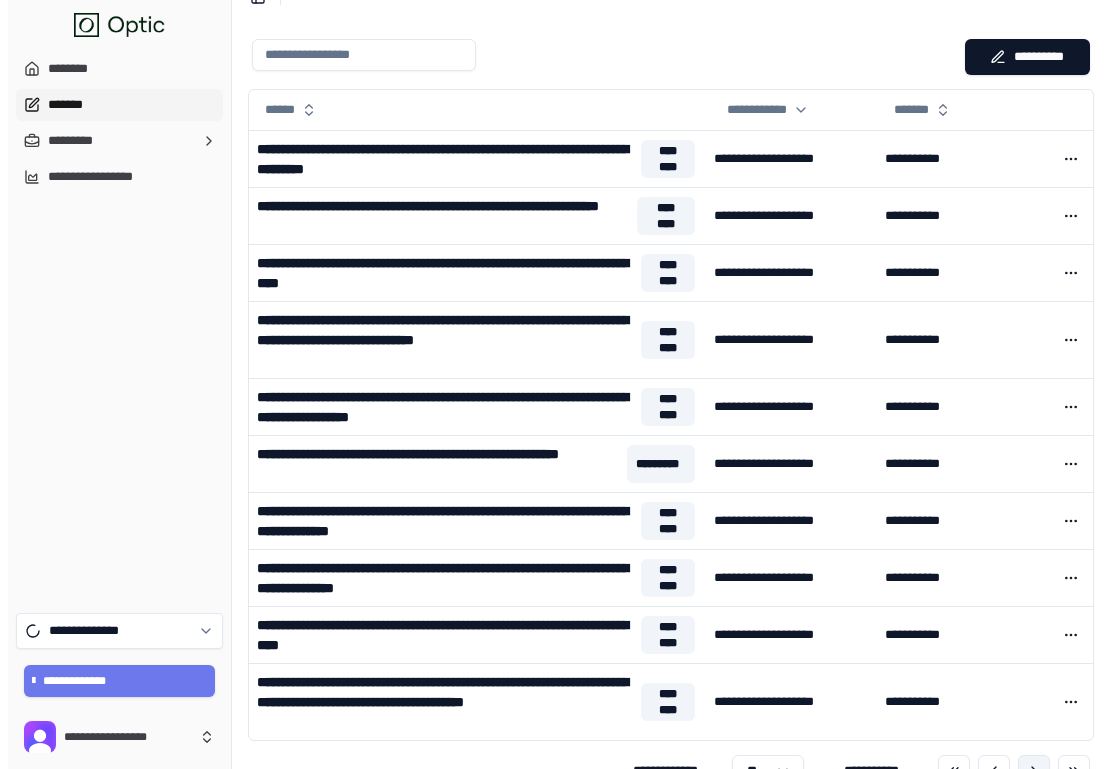 scroll, scrollTop: 0, scrollLeft: 0, axis: both 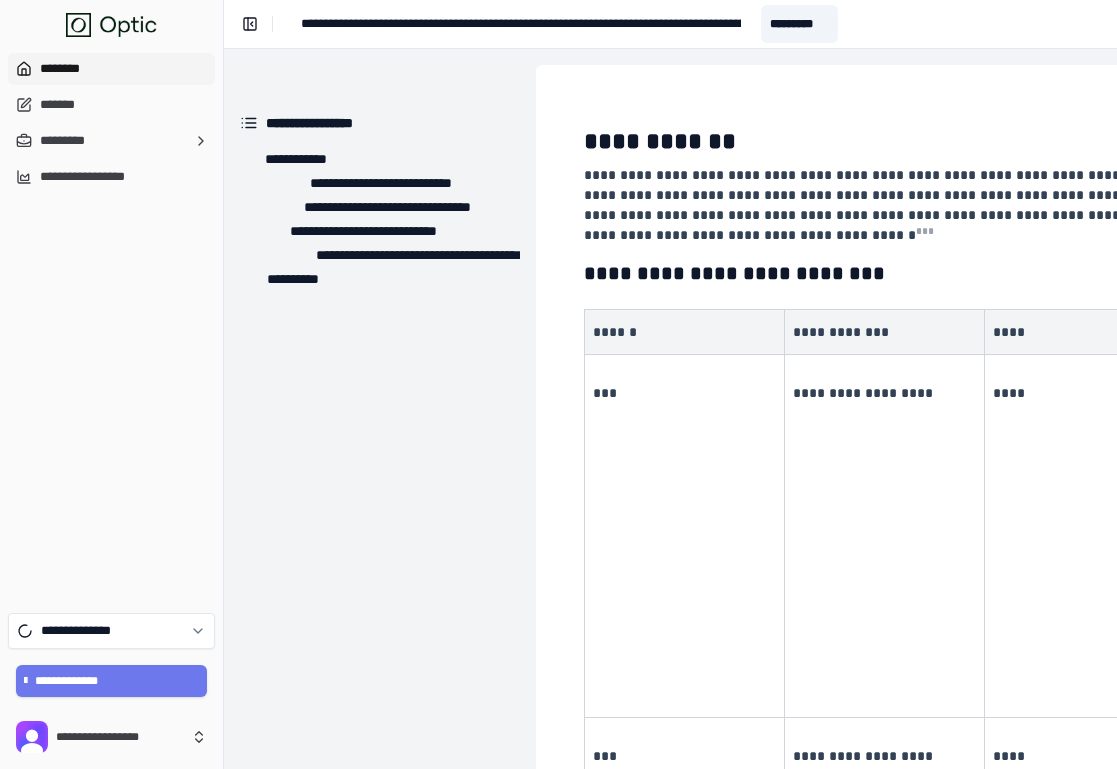 click on "********" at bounding box center [111, 69] 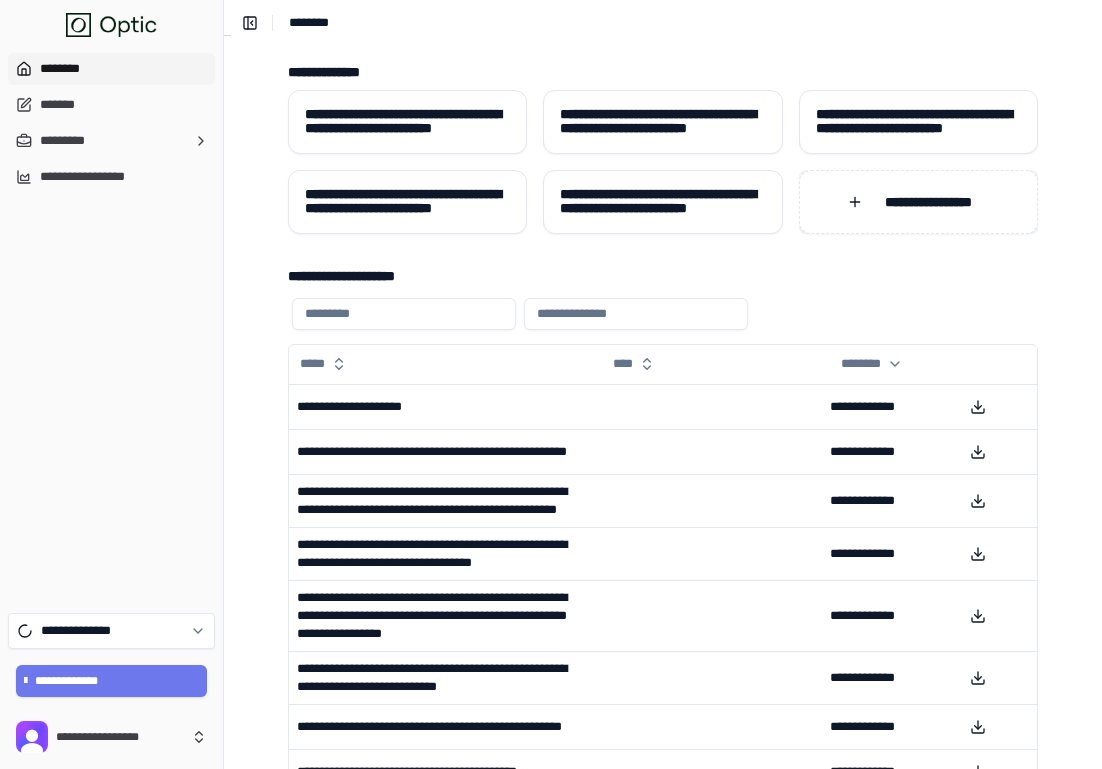 click on "**********" at bounding box center (918, 202) 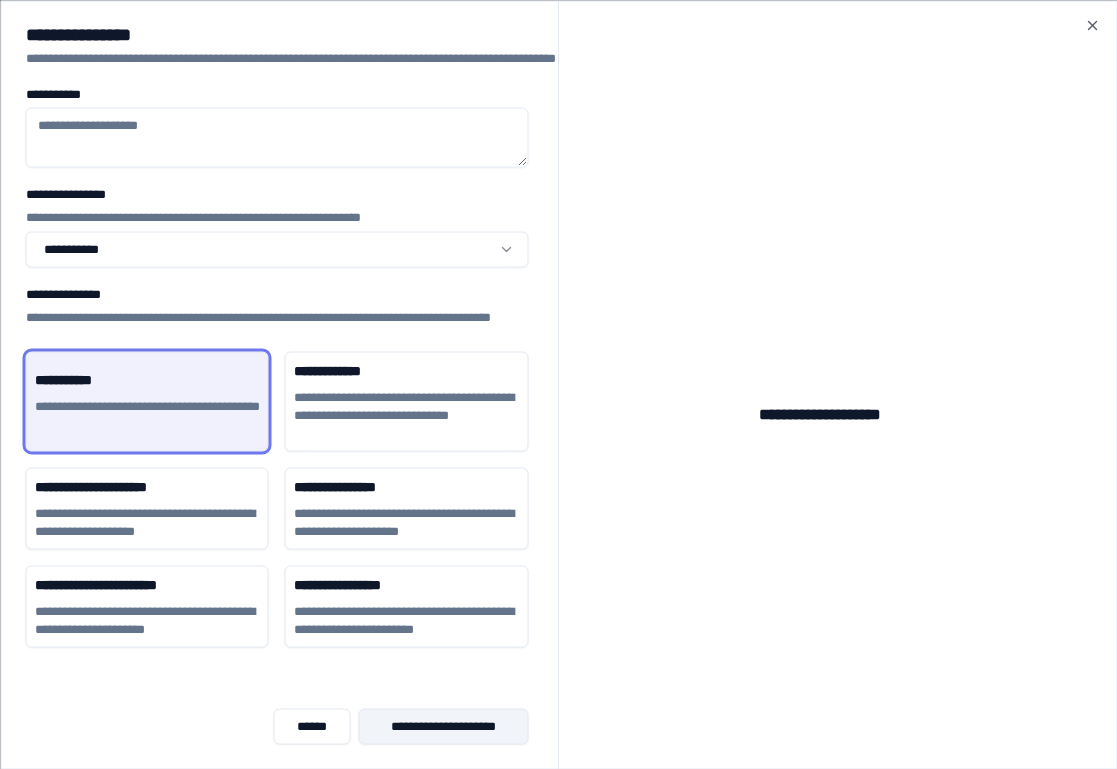 click on "**********" at bounding box center (443, 726) 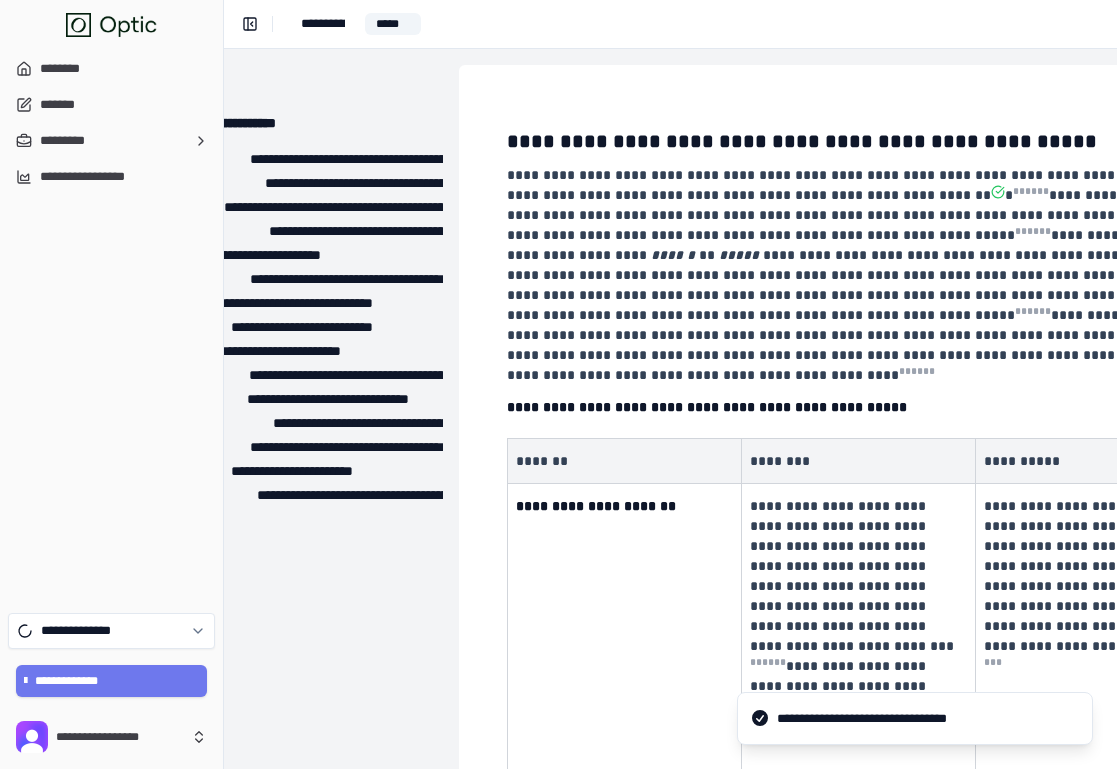scroll, scrollTop: 0, scrollLeft: 0, axis: both 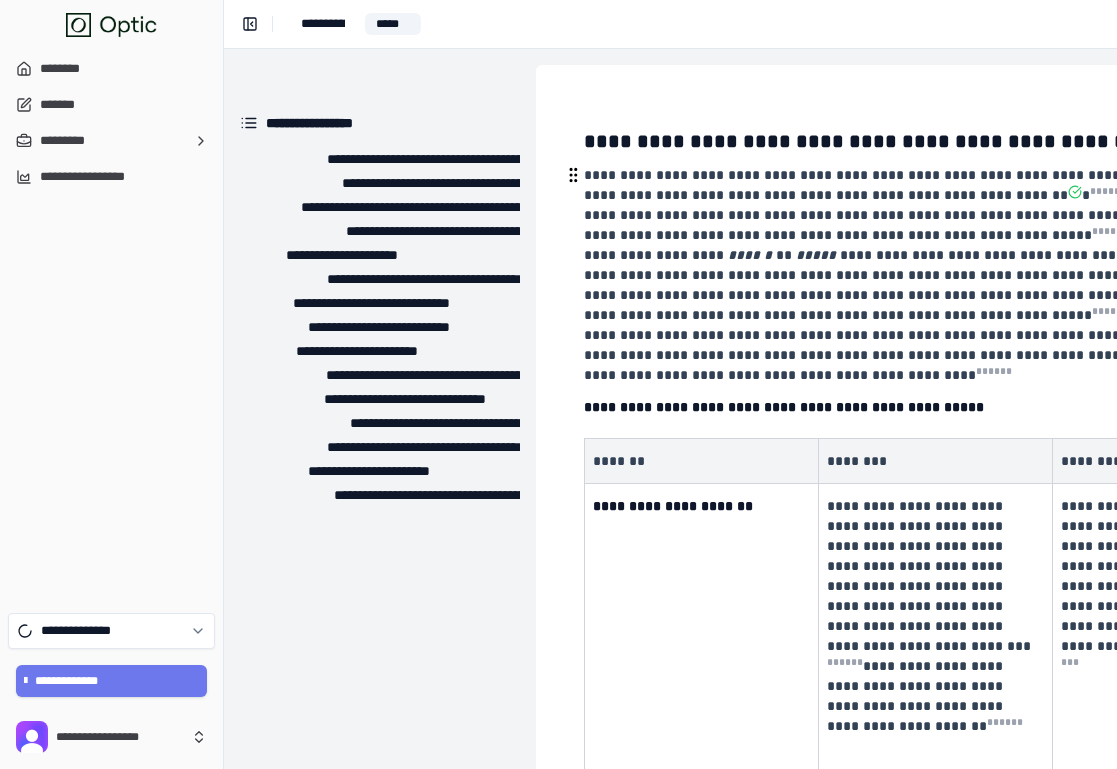 click on "**********" at bounding box center (928, 265) 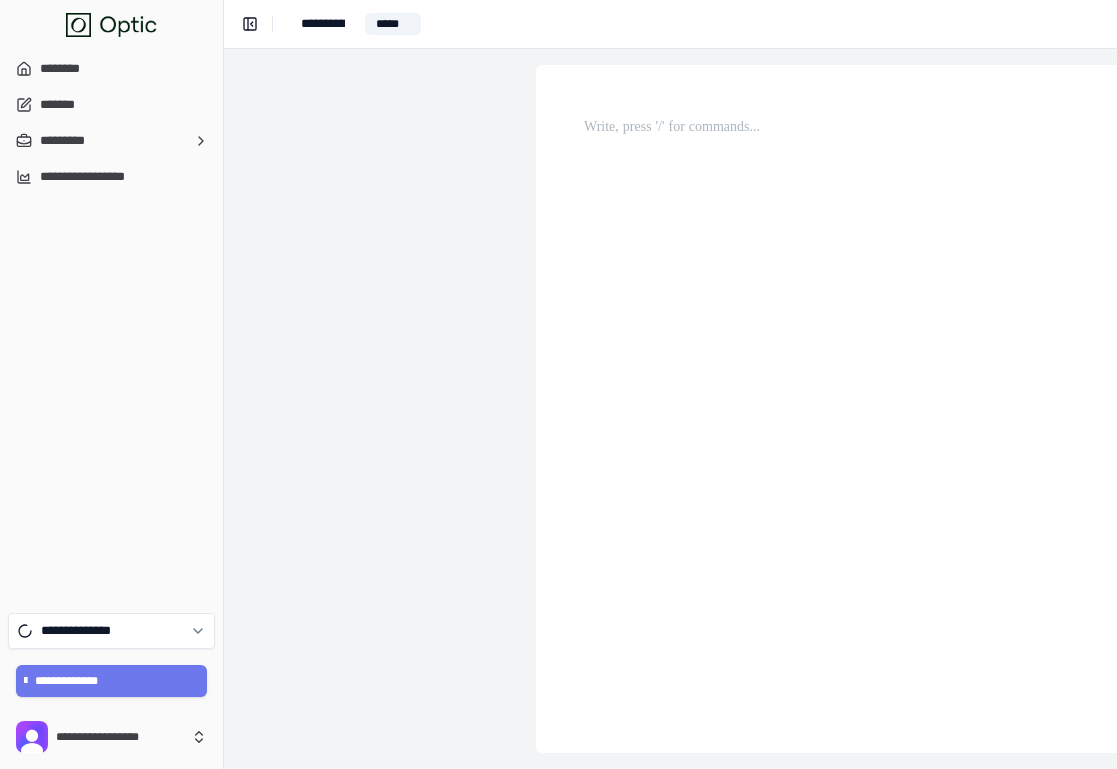 click on "**********" at bounding box center (323, 24) 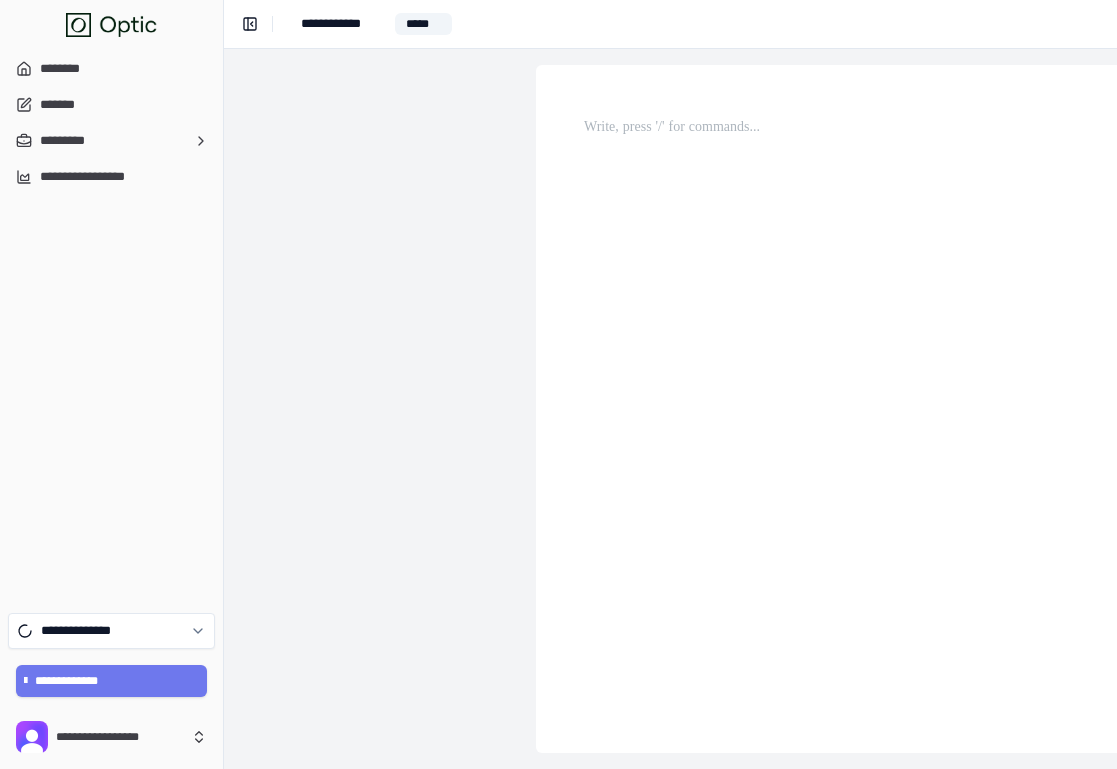 scroll, scrollTop: 0, scrollLeft: 0, axis: both 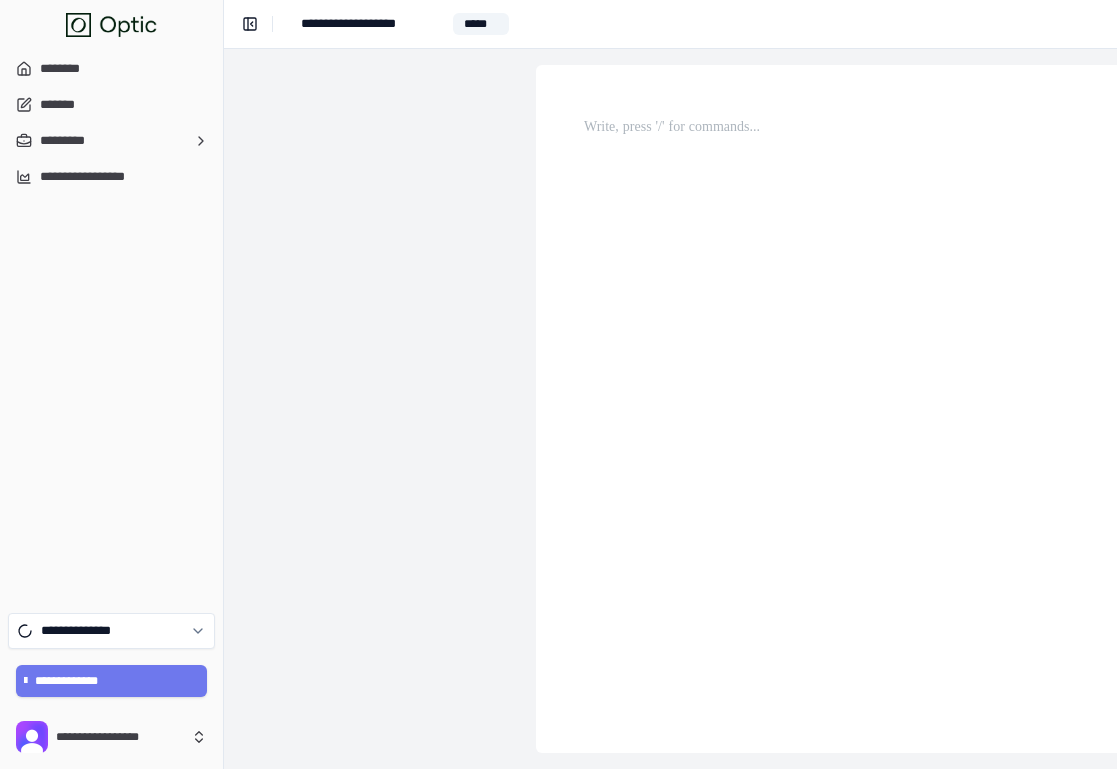 type on "**********" 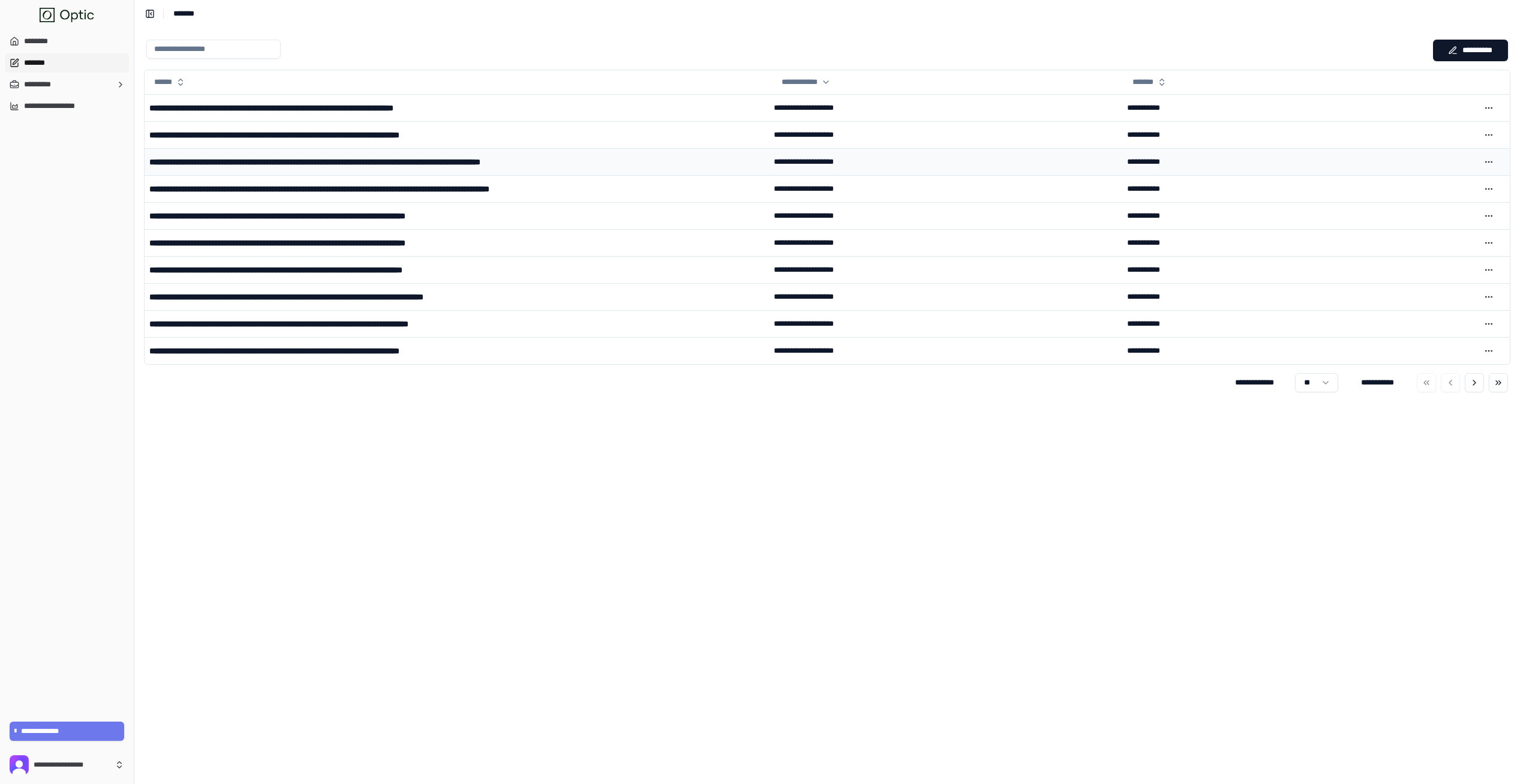 scroll, scrollTop: 0, scrollLeft: 0, axis: both 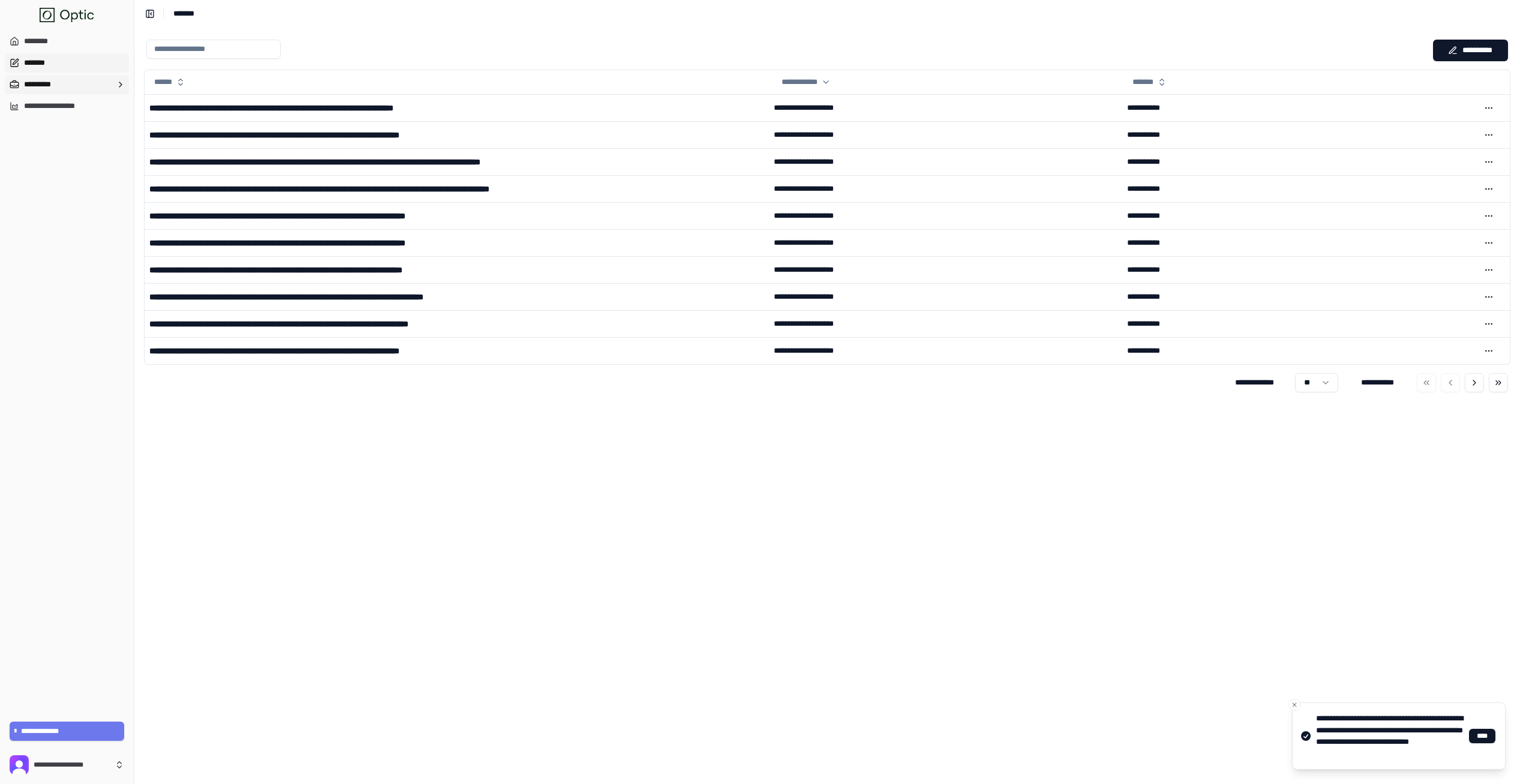 click on "*********" at bounding box center (67, 85) 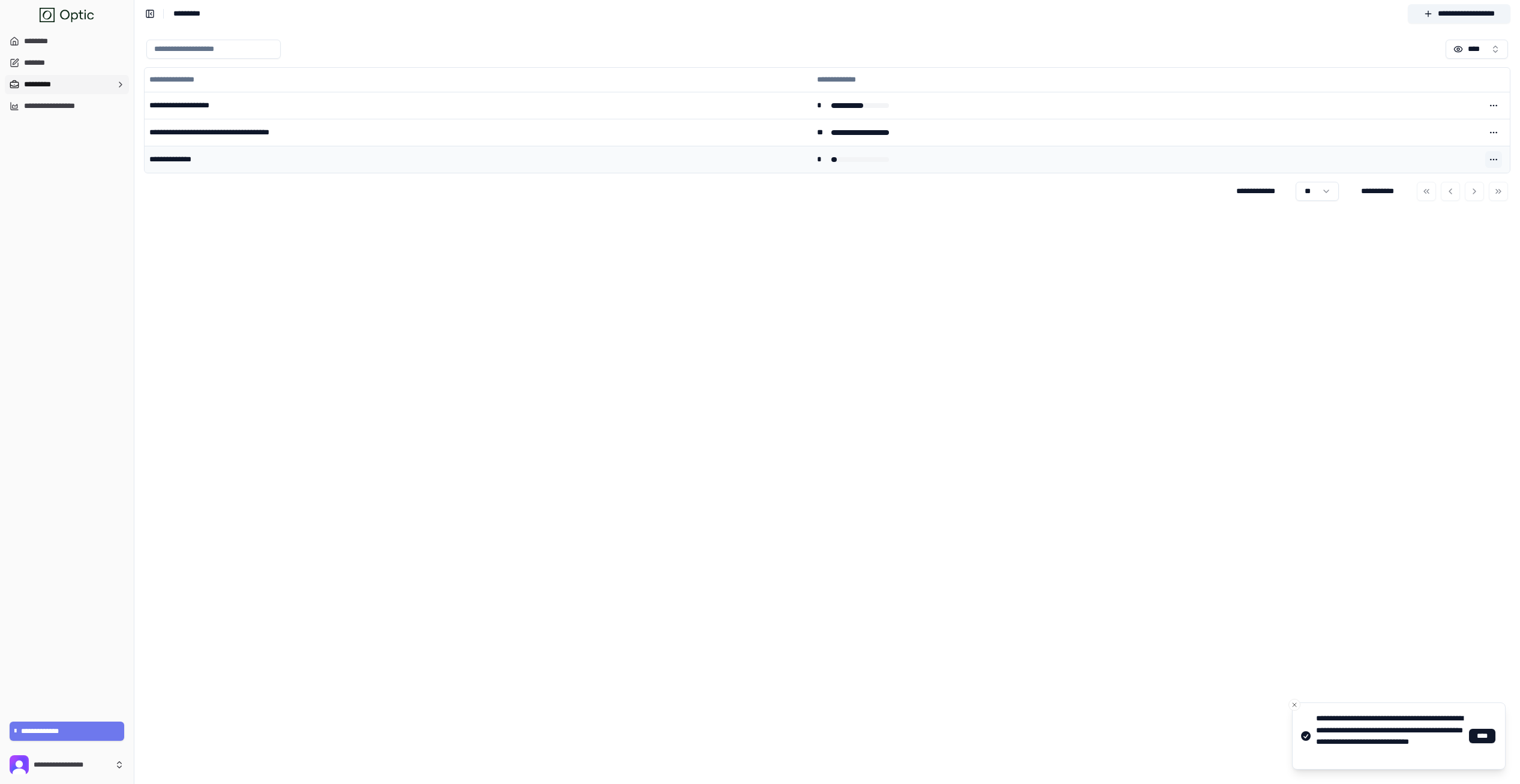click at bounding box center (1494, 160) 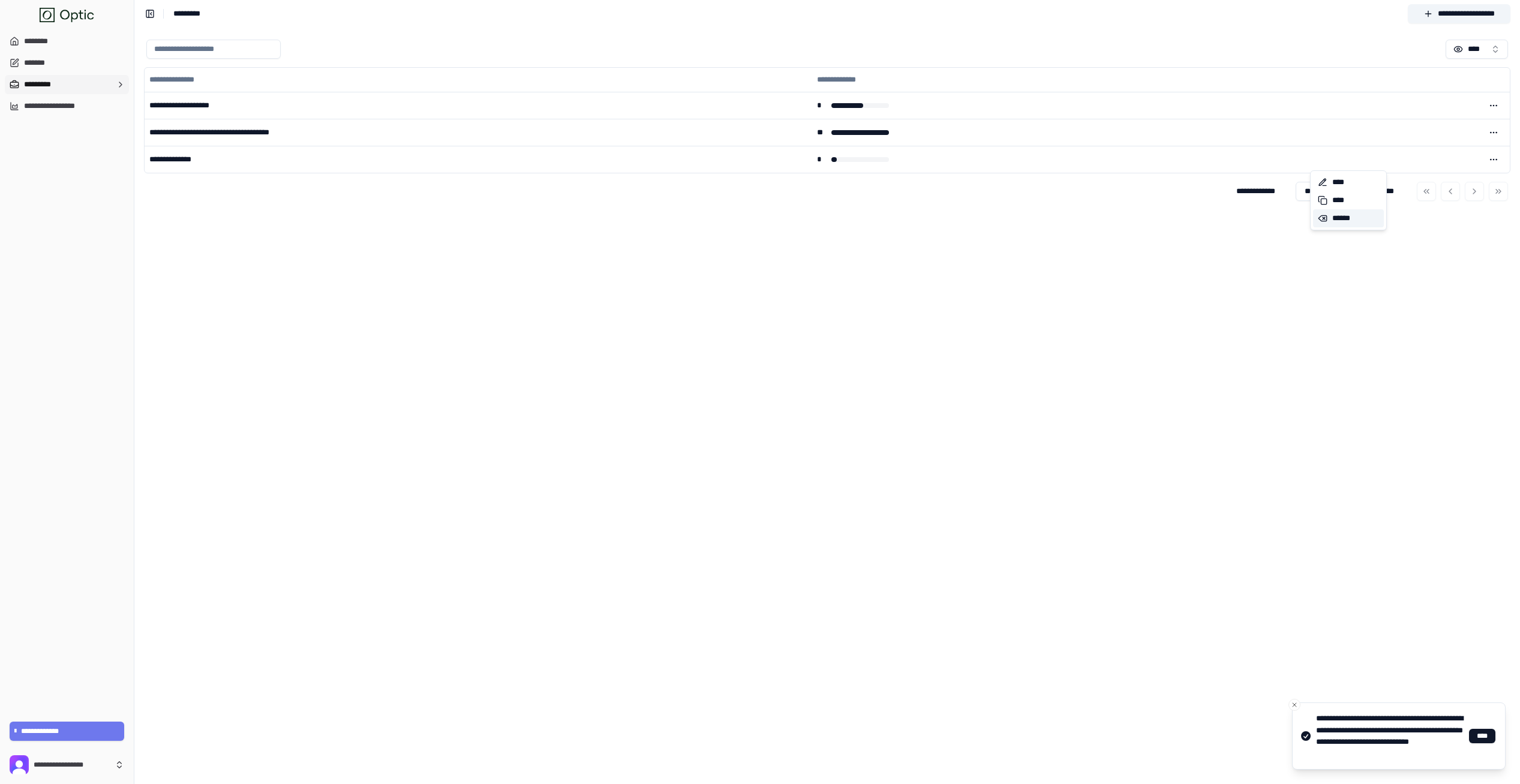click on "******" at bounding box center (1348, 218) 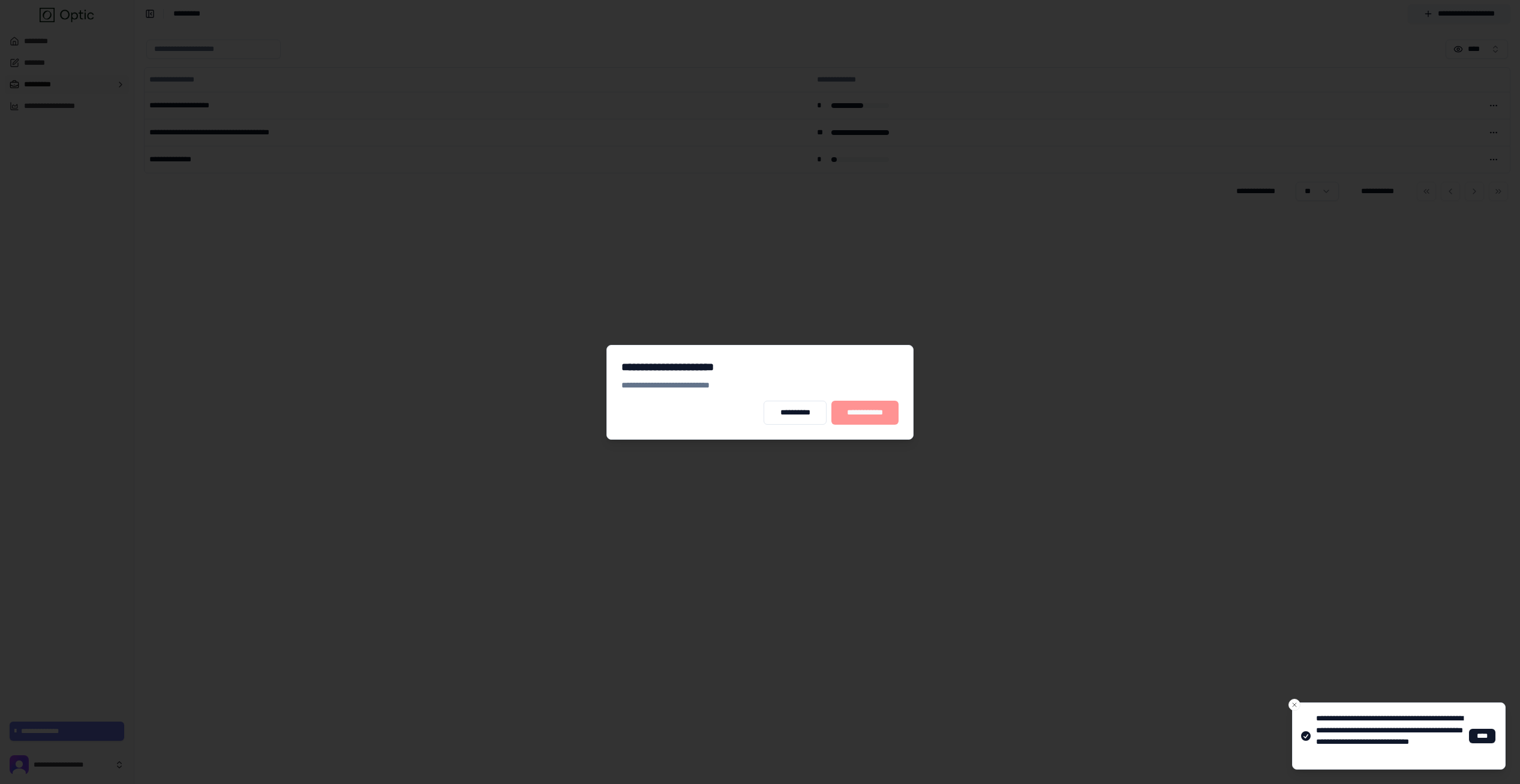 click on "**********" at bounding box center (865, 413) 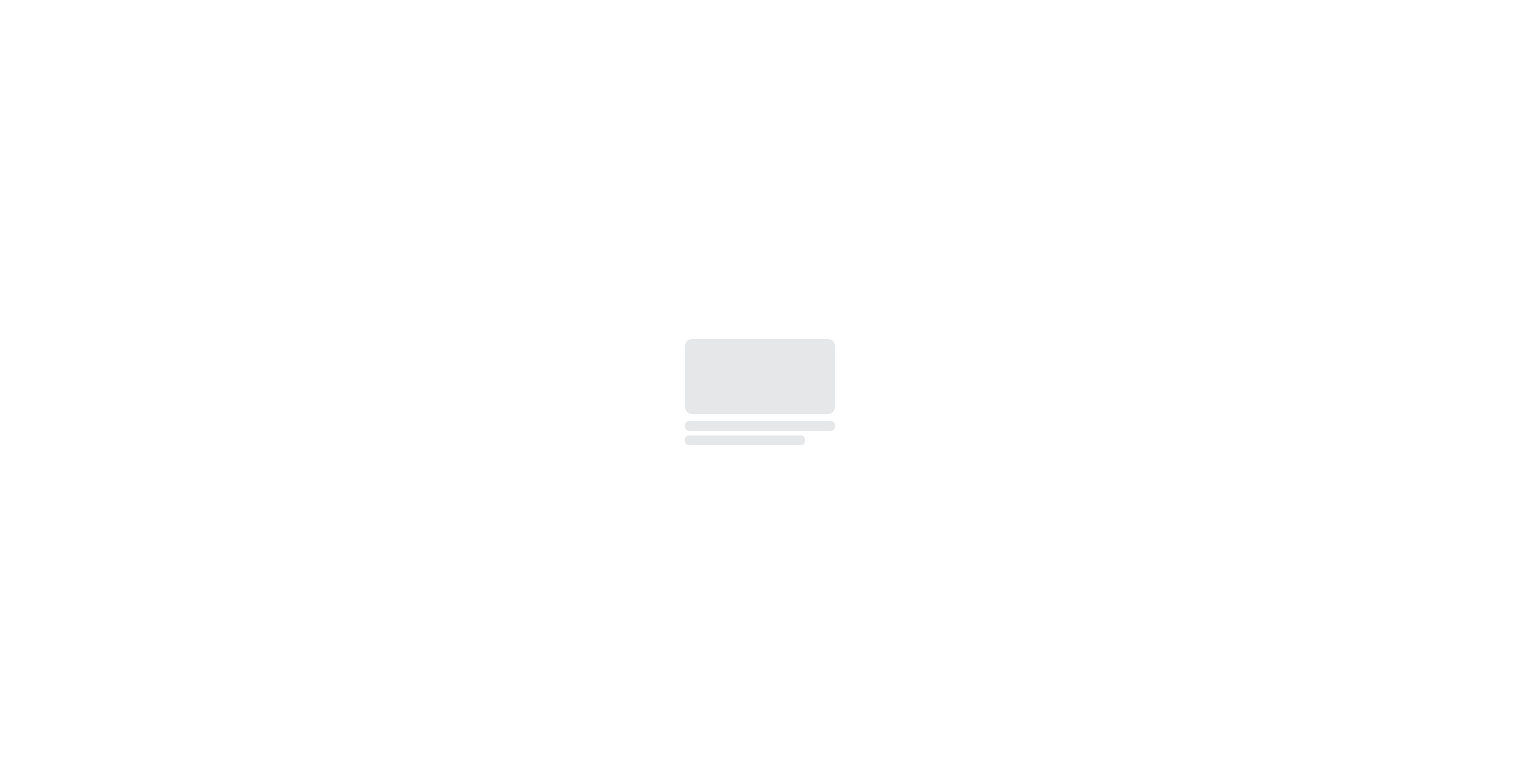 scroll, scrollTop: 0, scrollLeft: 0, axis: both 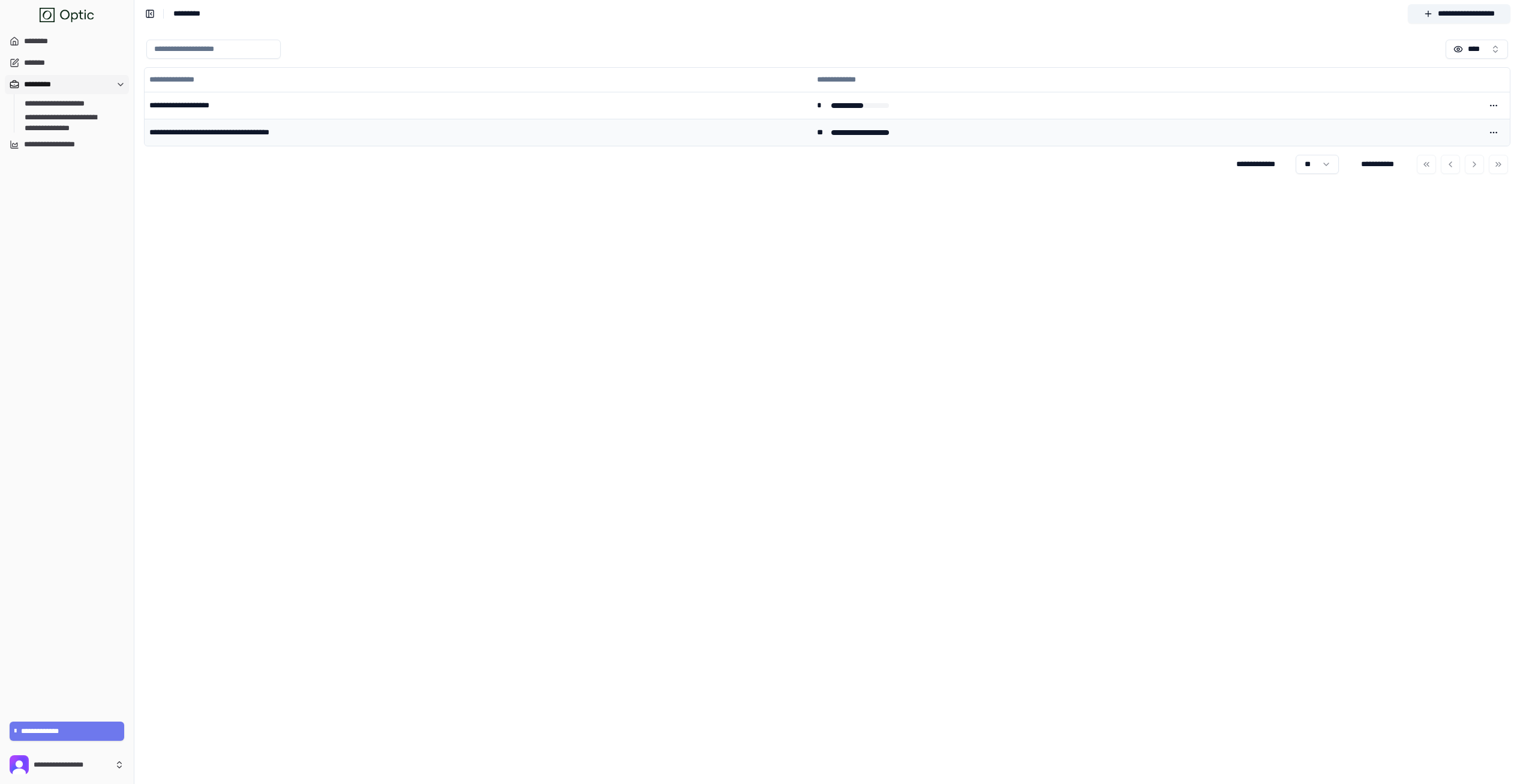 click on "**********" at bounding box center [478, 132] 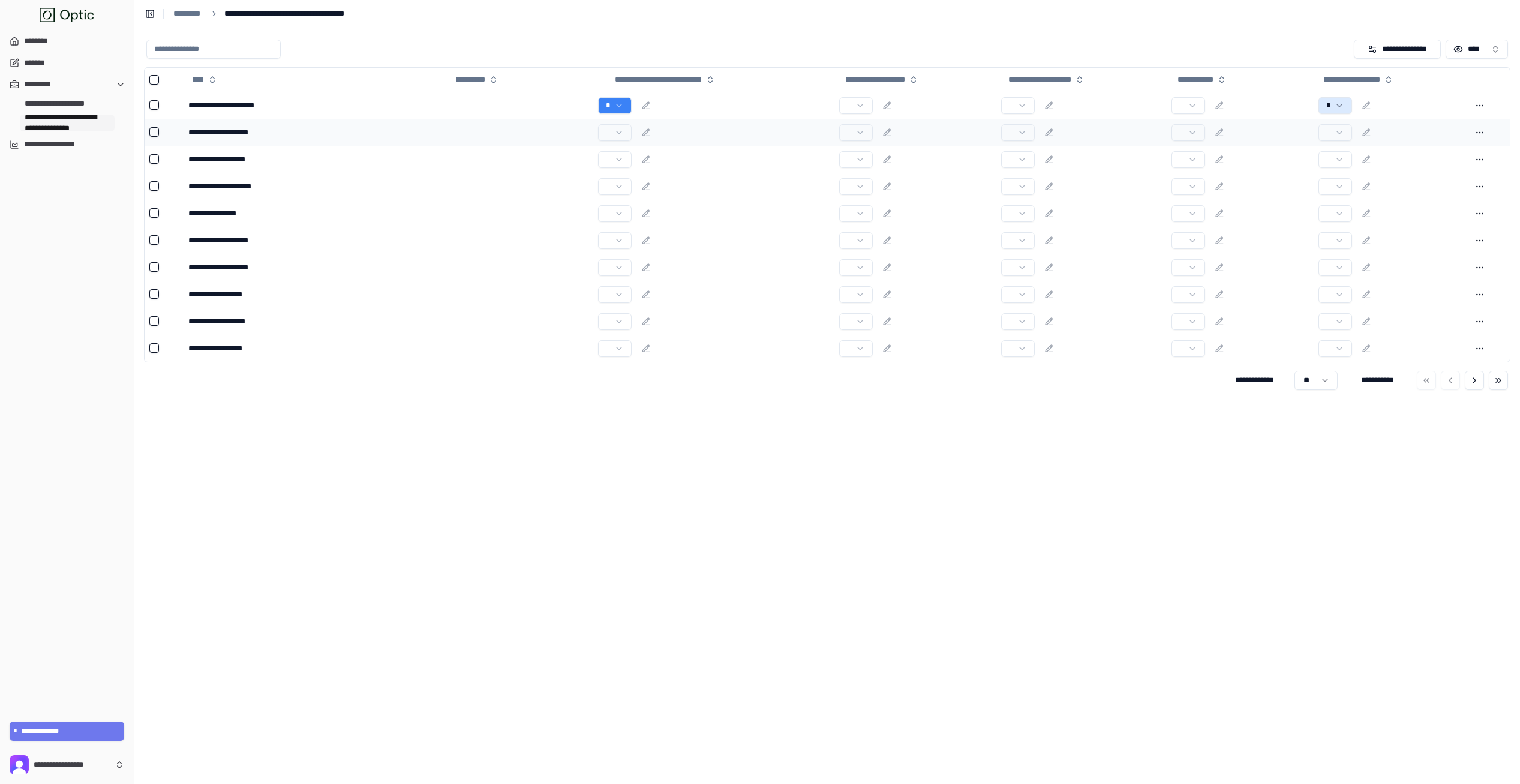 click at bounding box center (519, 132) 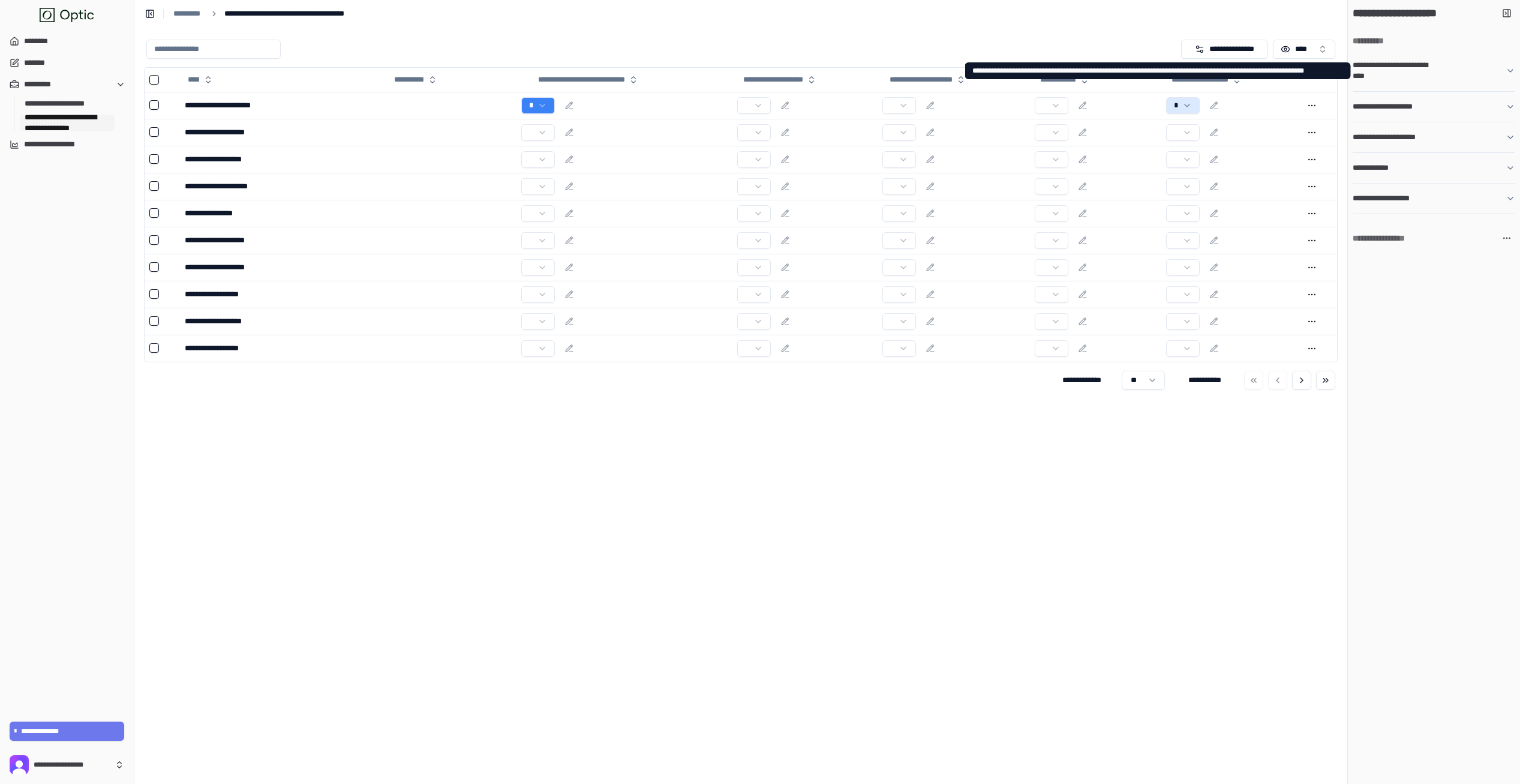 click on "**********" at bounding box center (1396, 71) 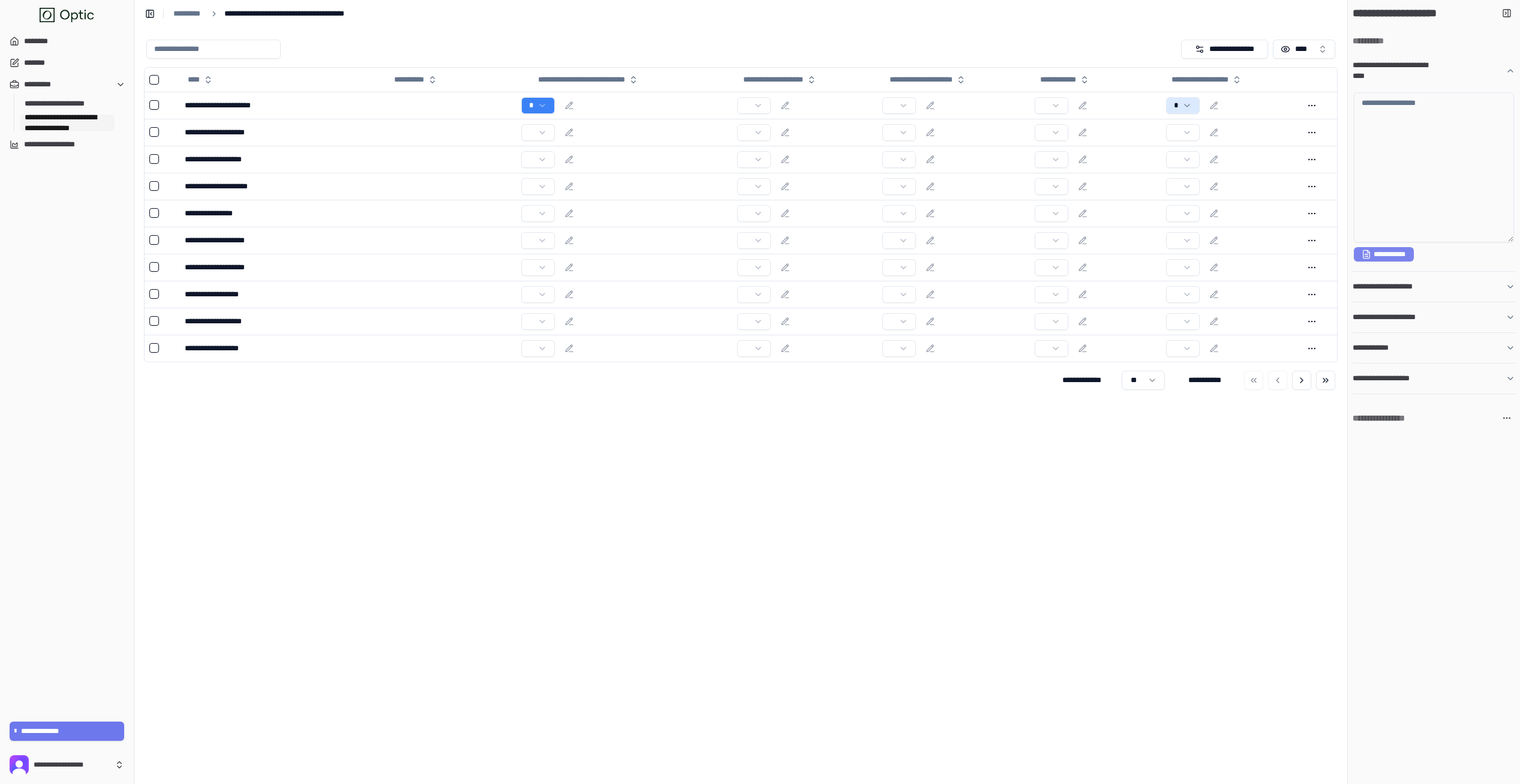 click on "**********" at bounding box center (1384, 254) 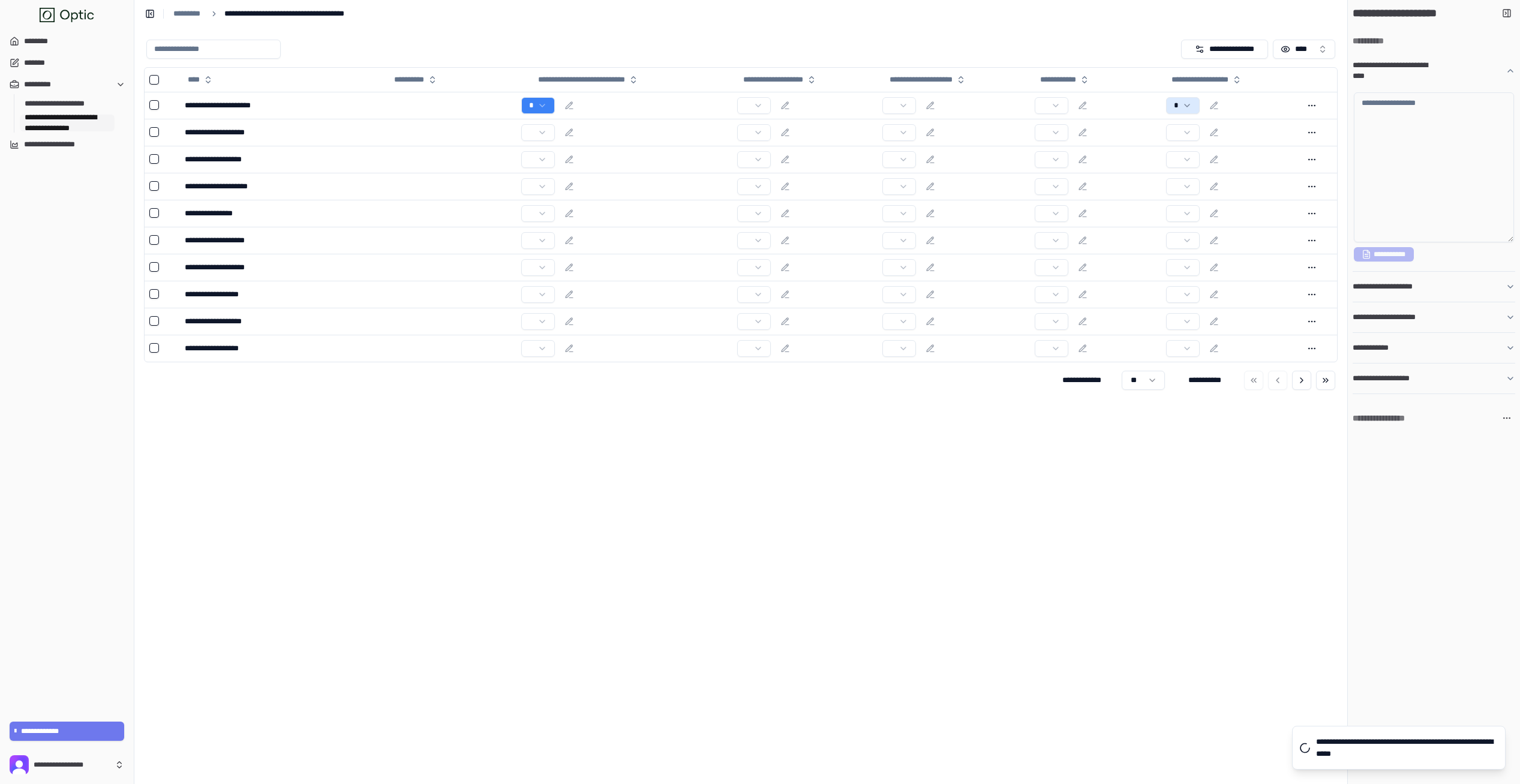 type on "**********" 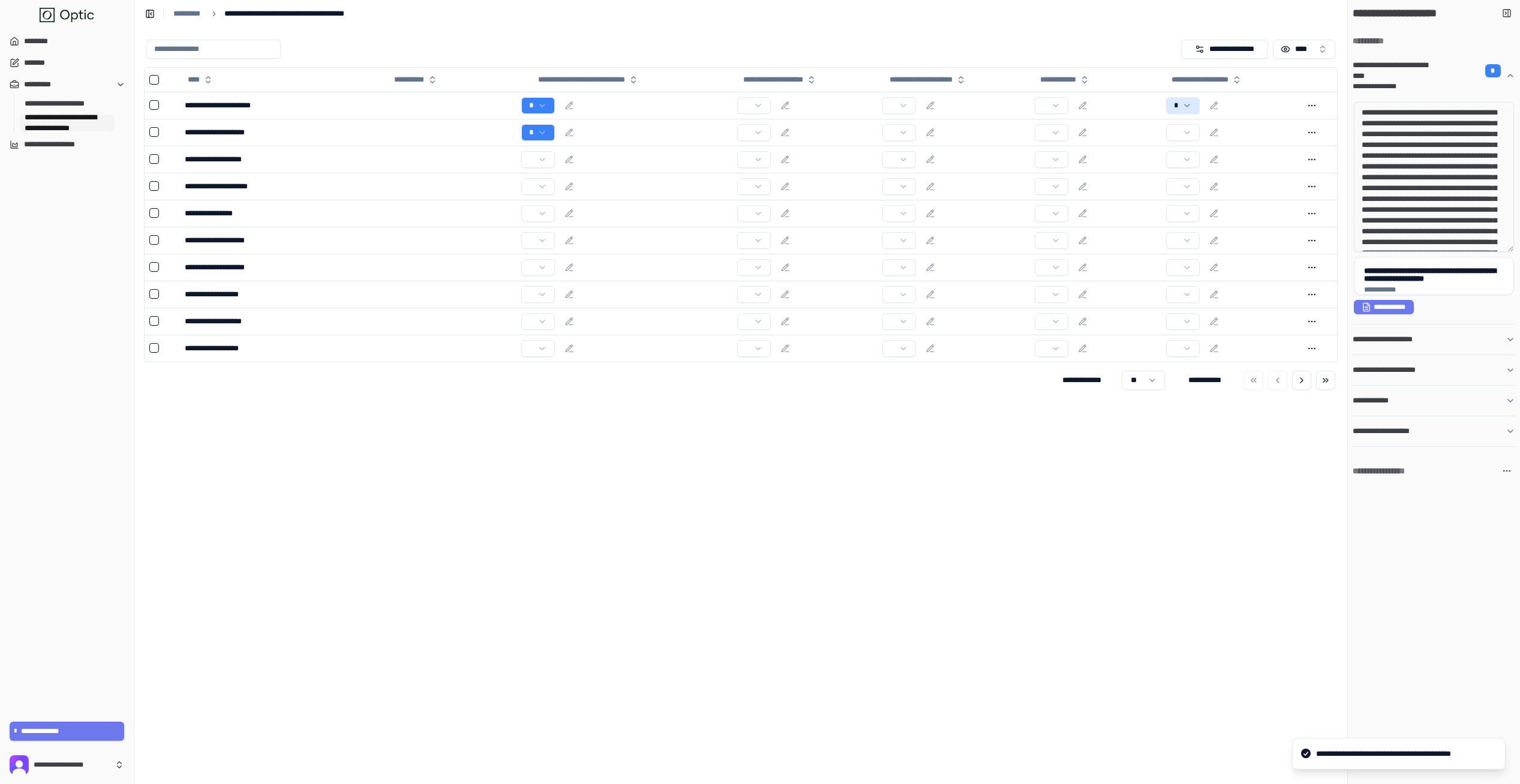 click on "**********" at bounding box center (741, 405) 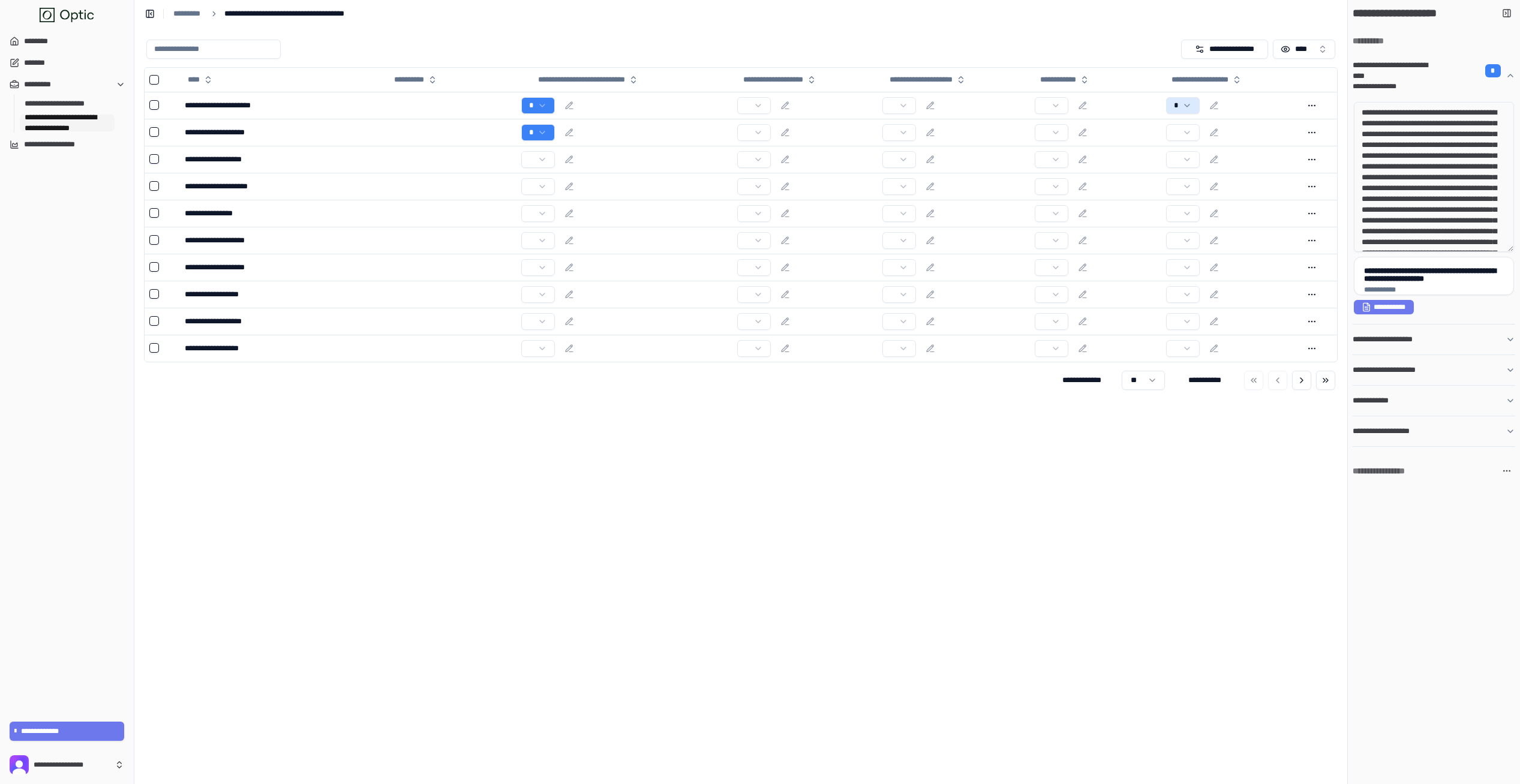 click at bounding box center (1434, 177) 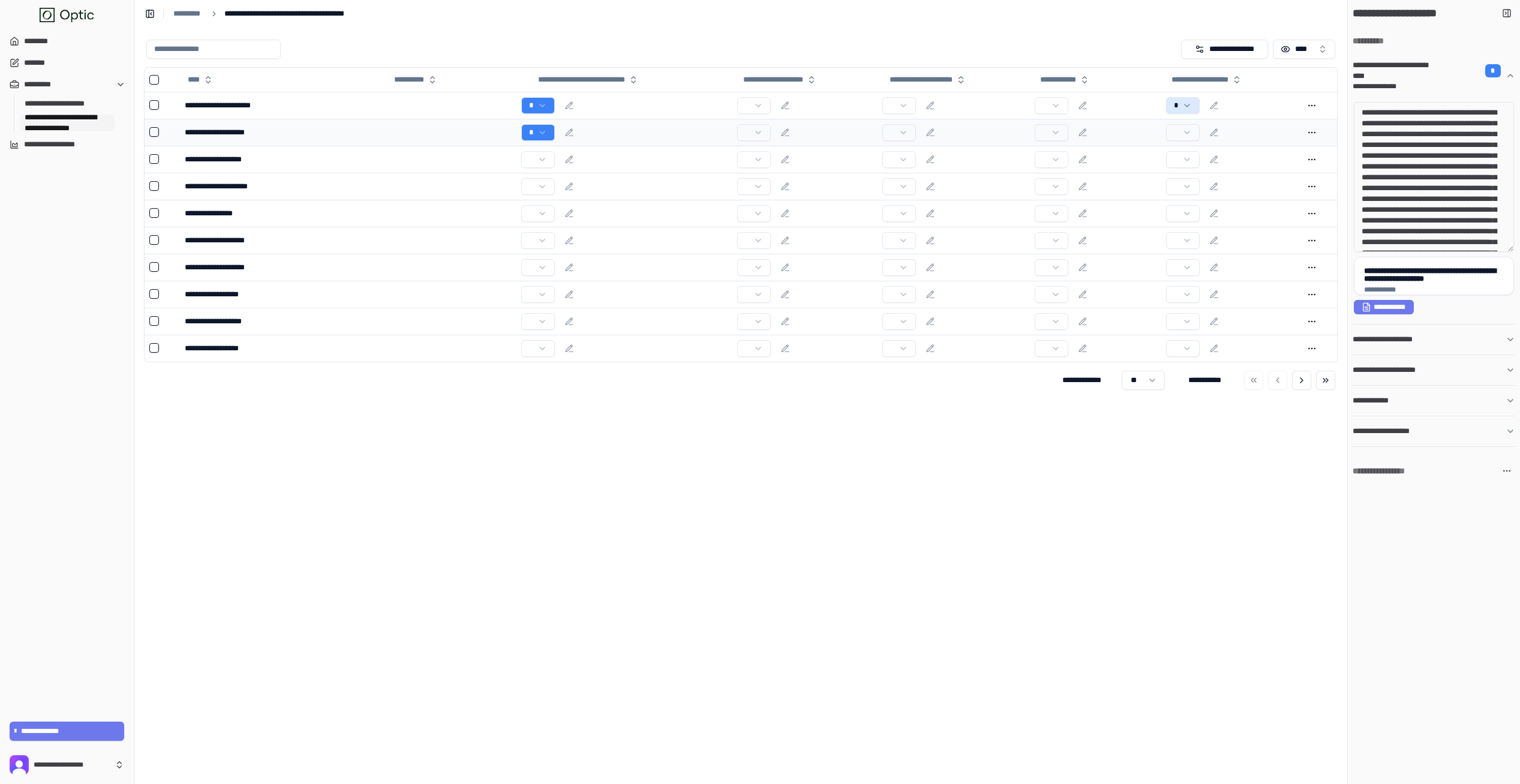 click at bounding box center [450, 132] 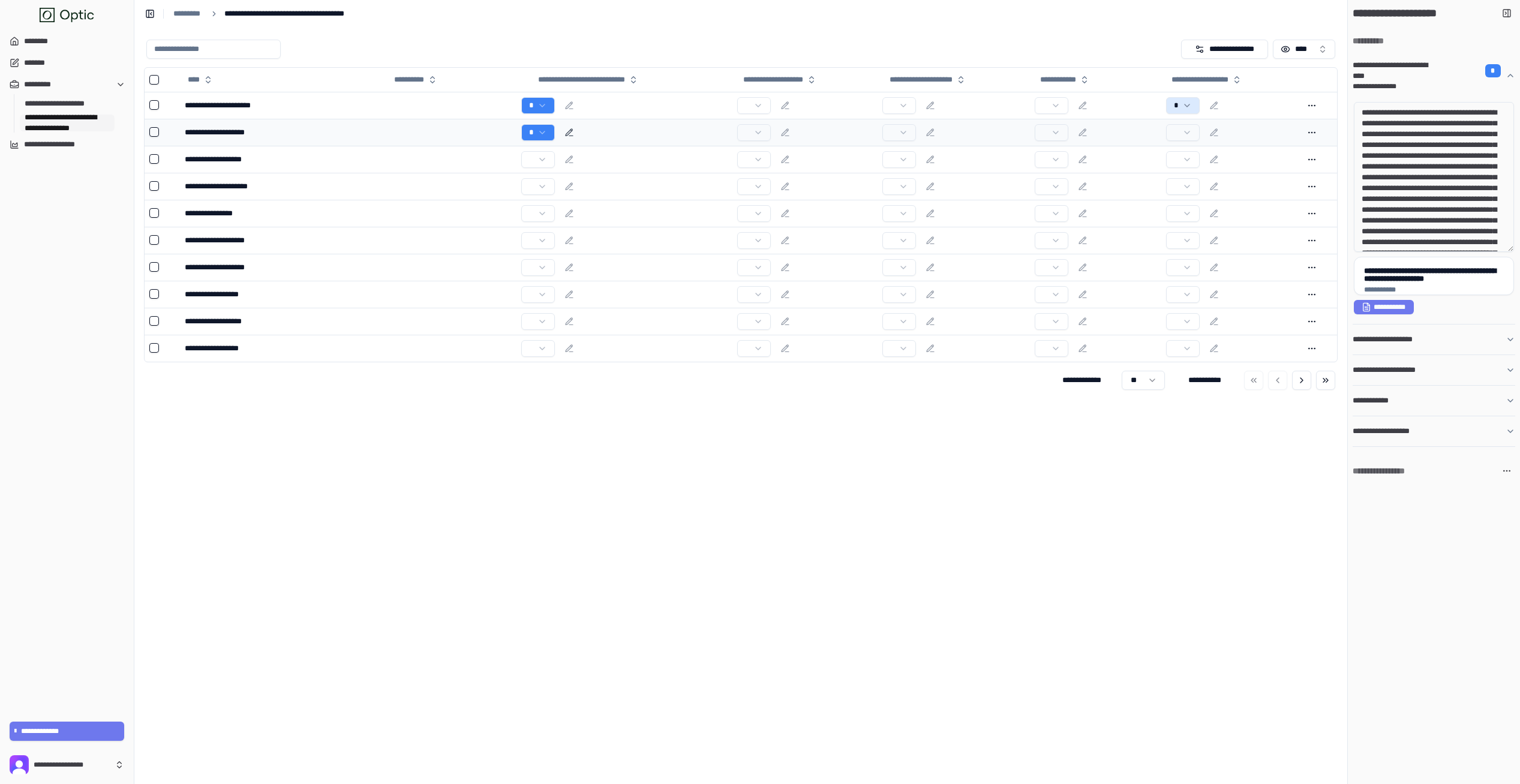 click 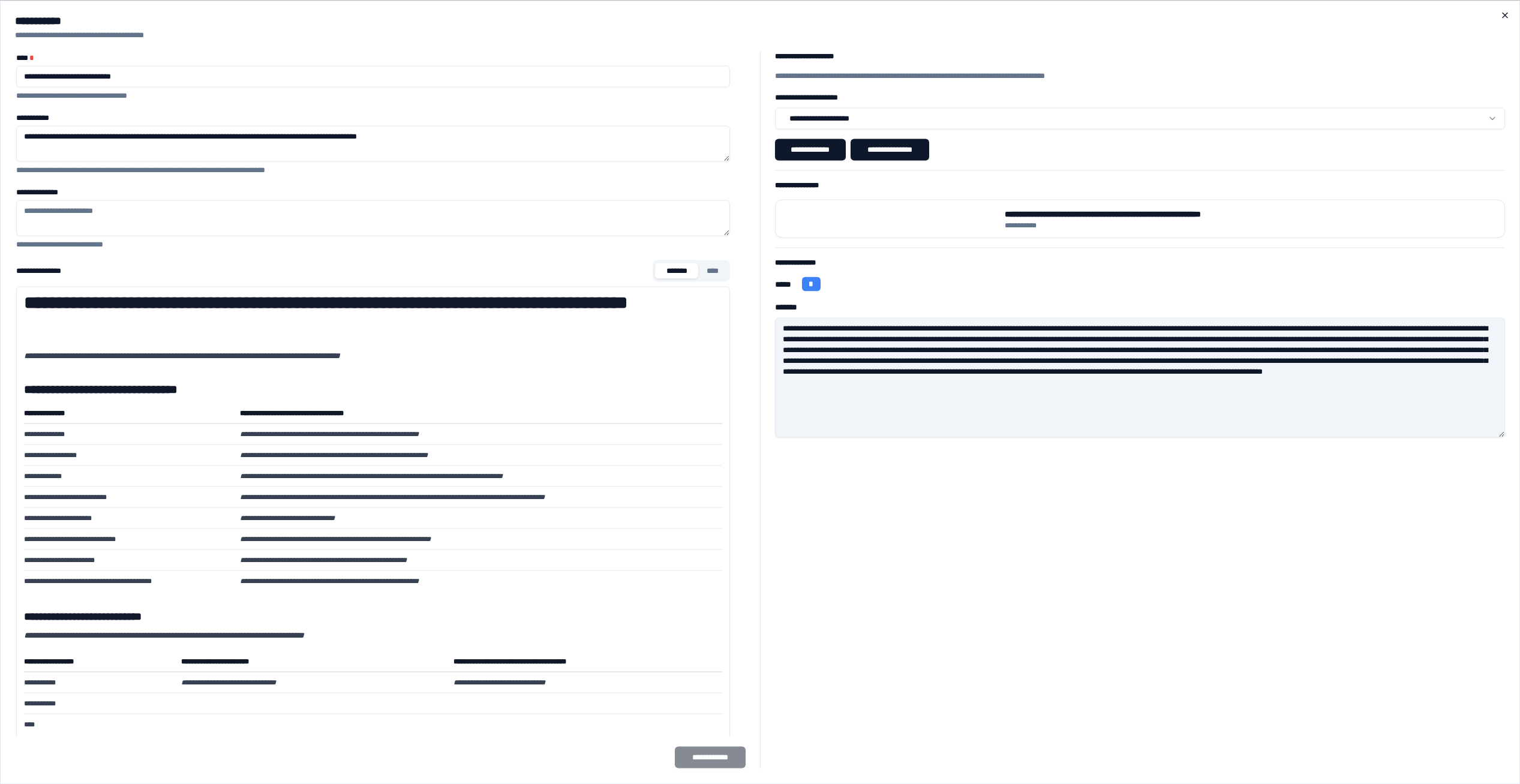 click 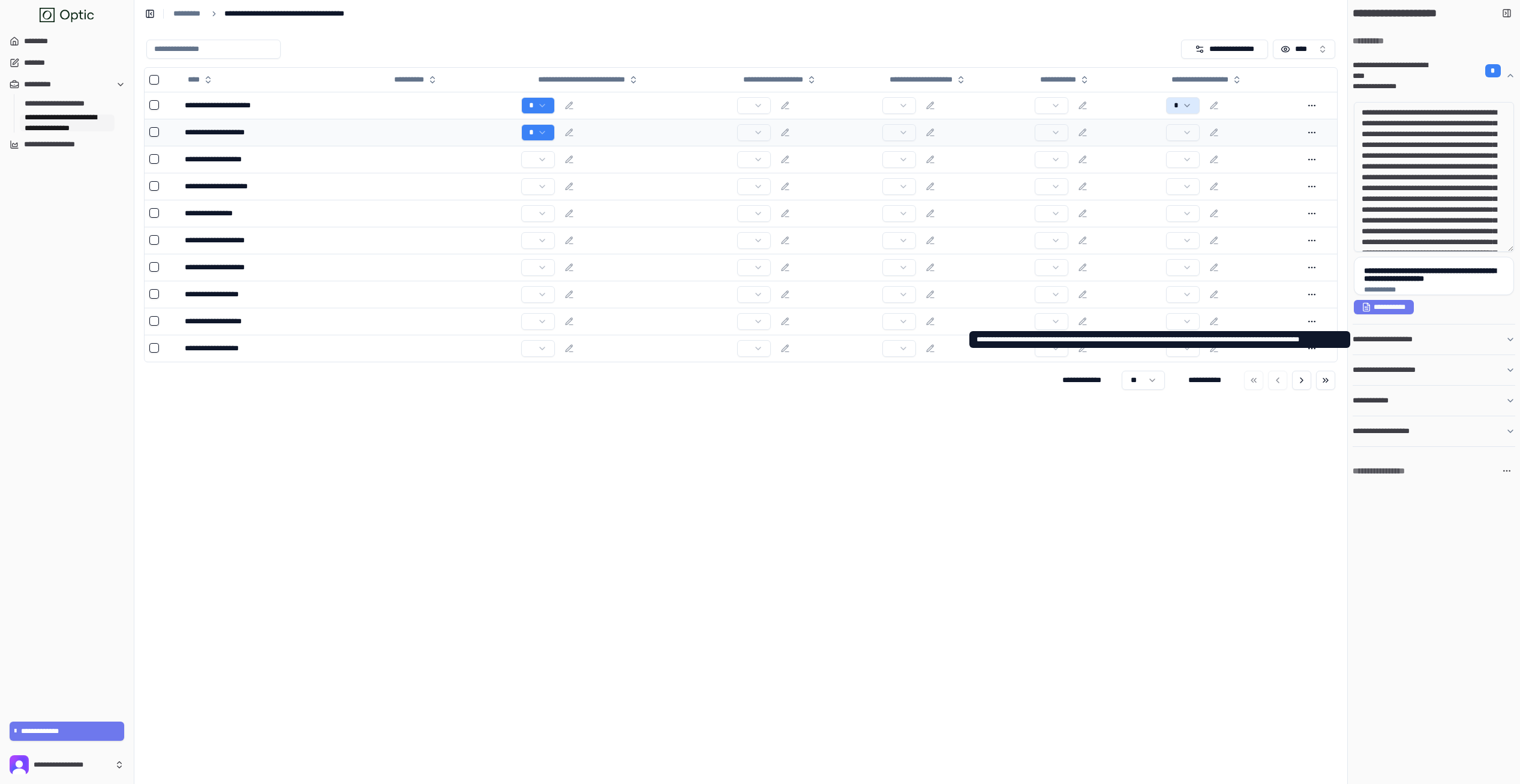 click on "**********" at bounding box center [1388, 340] 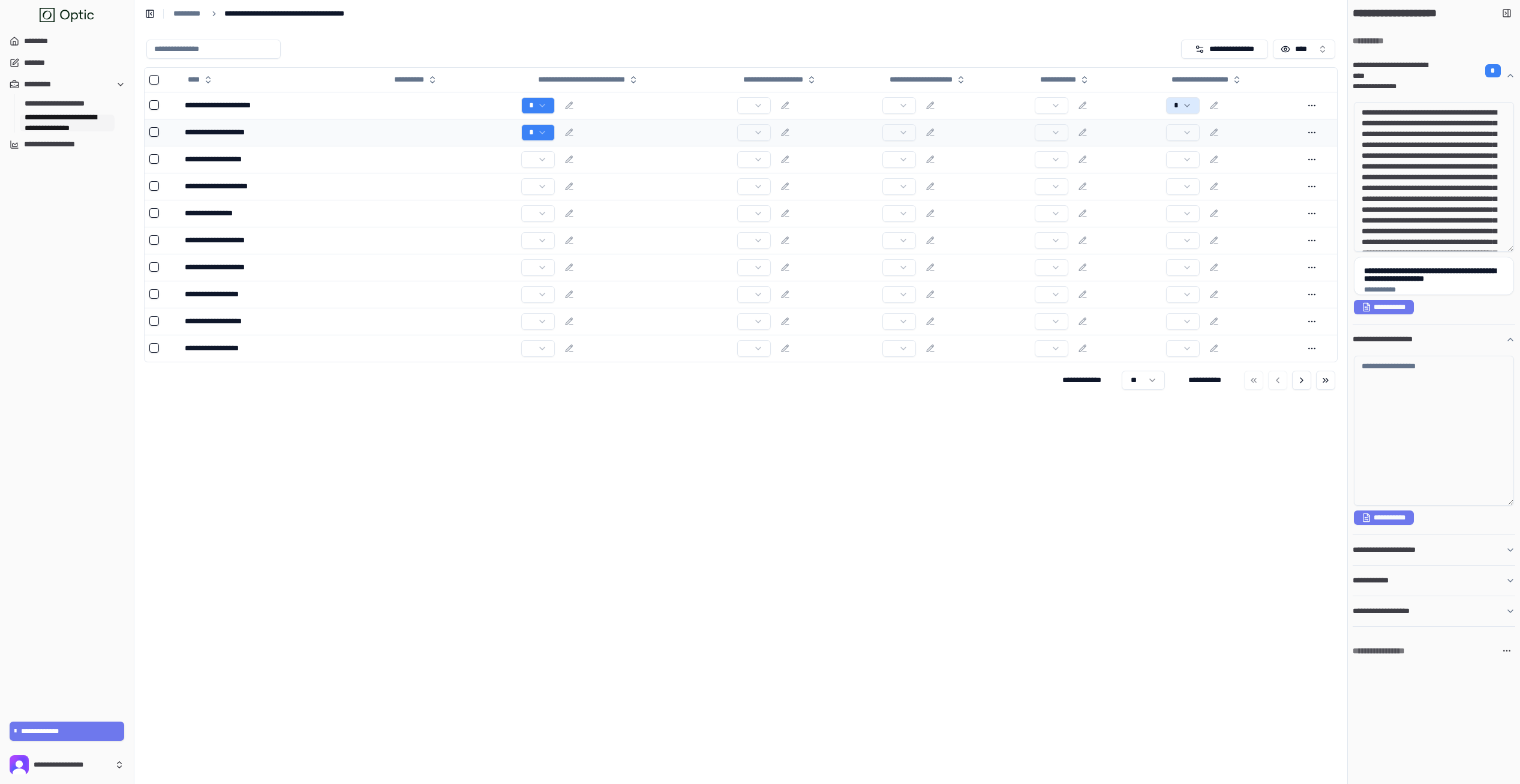 click on "**********" at bounding box center [1388, 340] 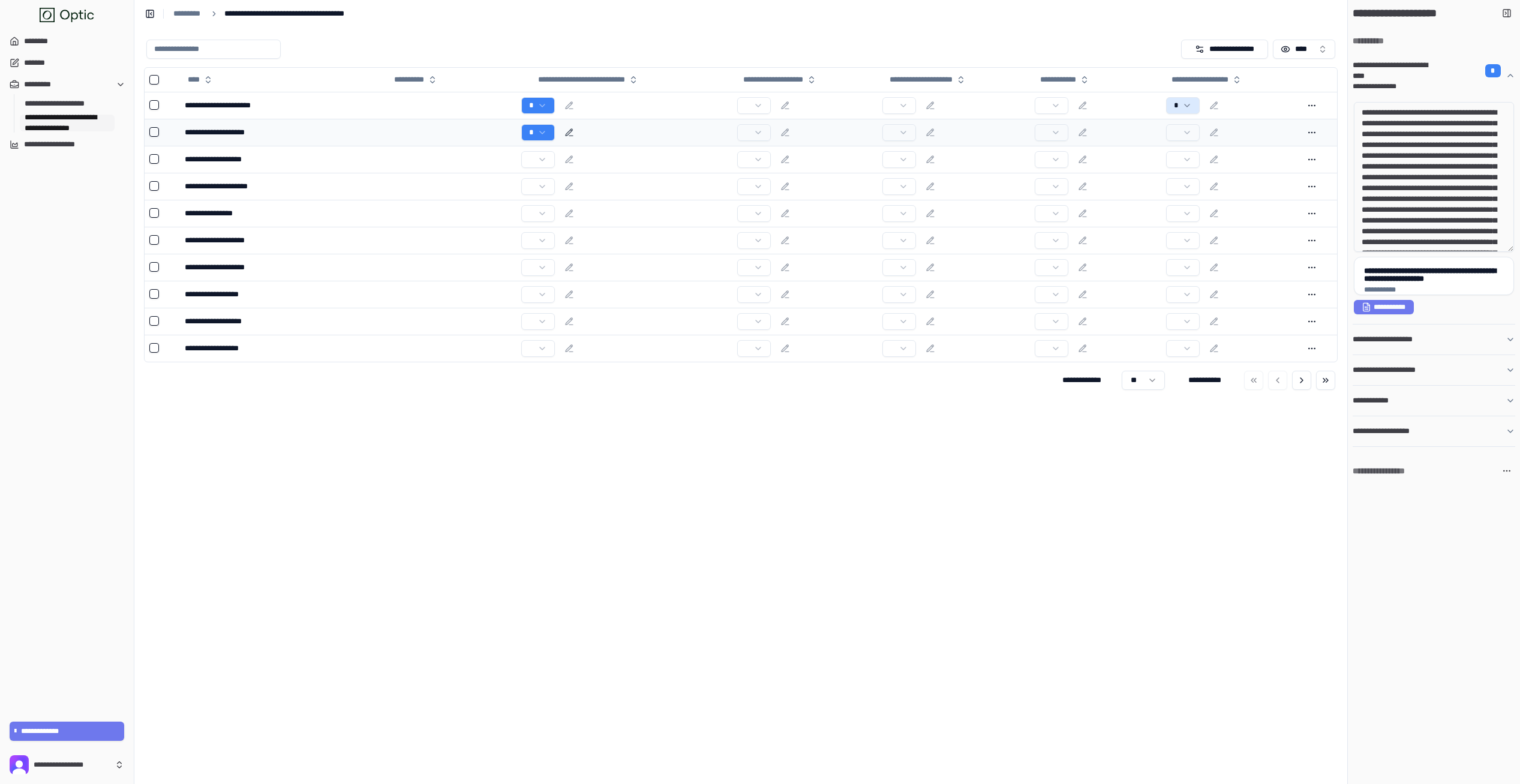 click 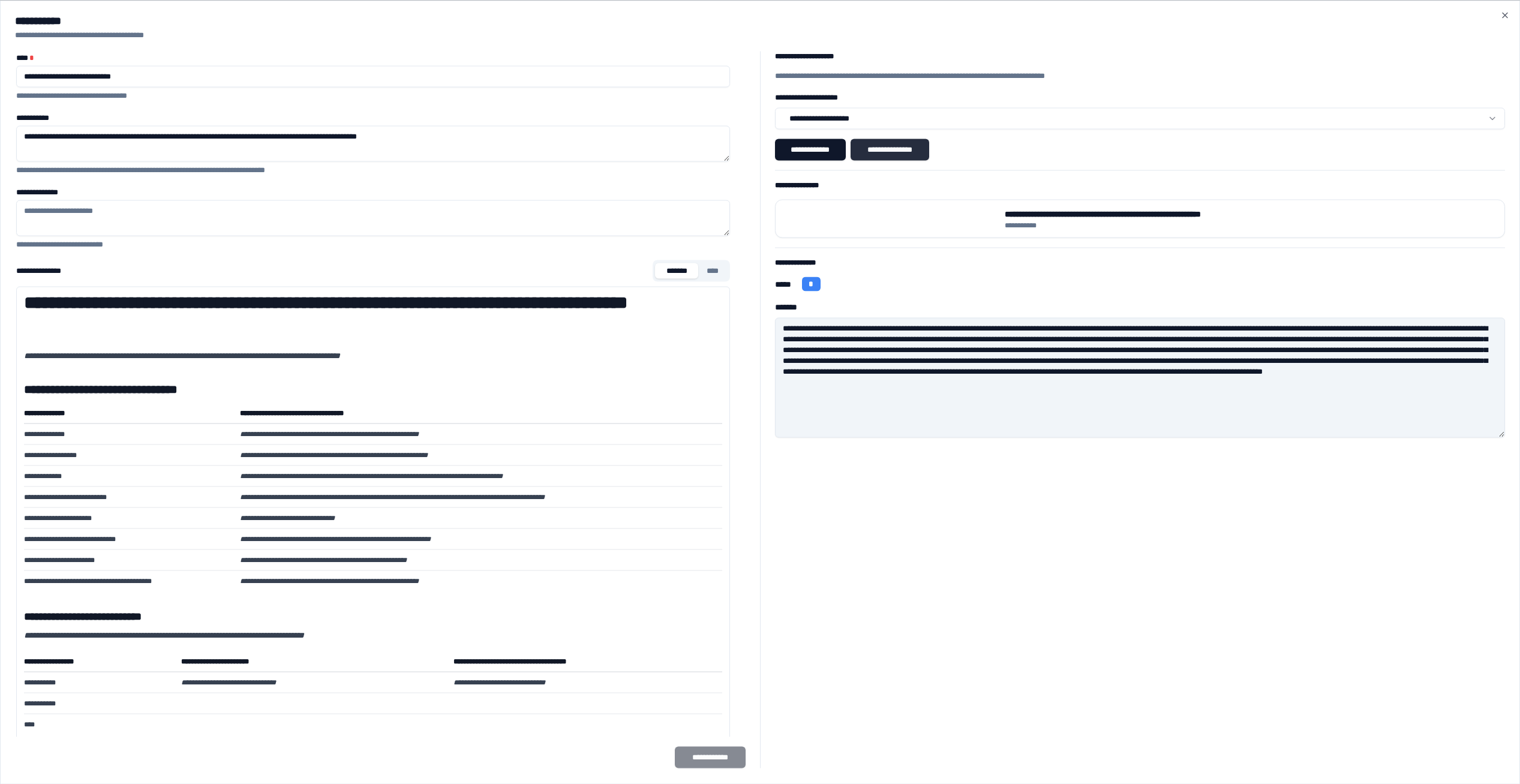 click on "**********" at bounding box center (890, 149) 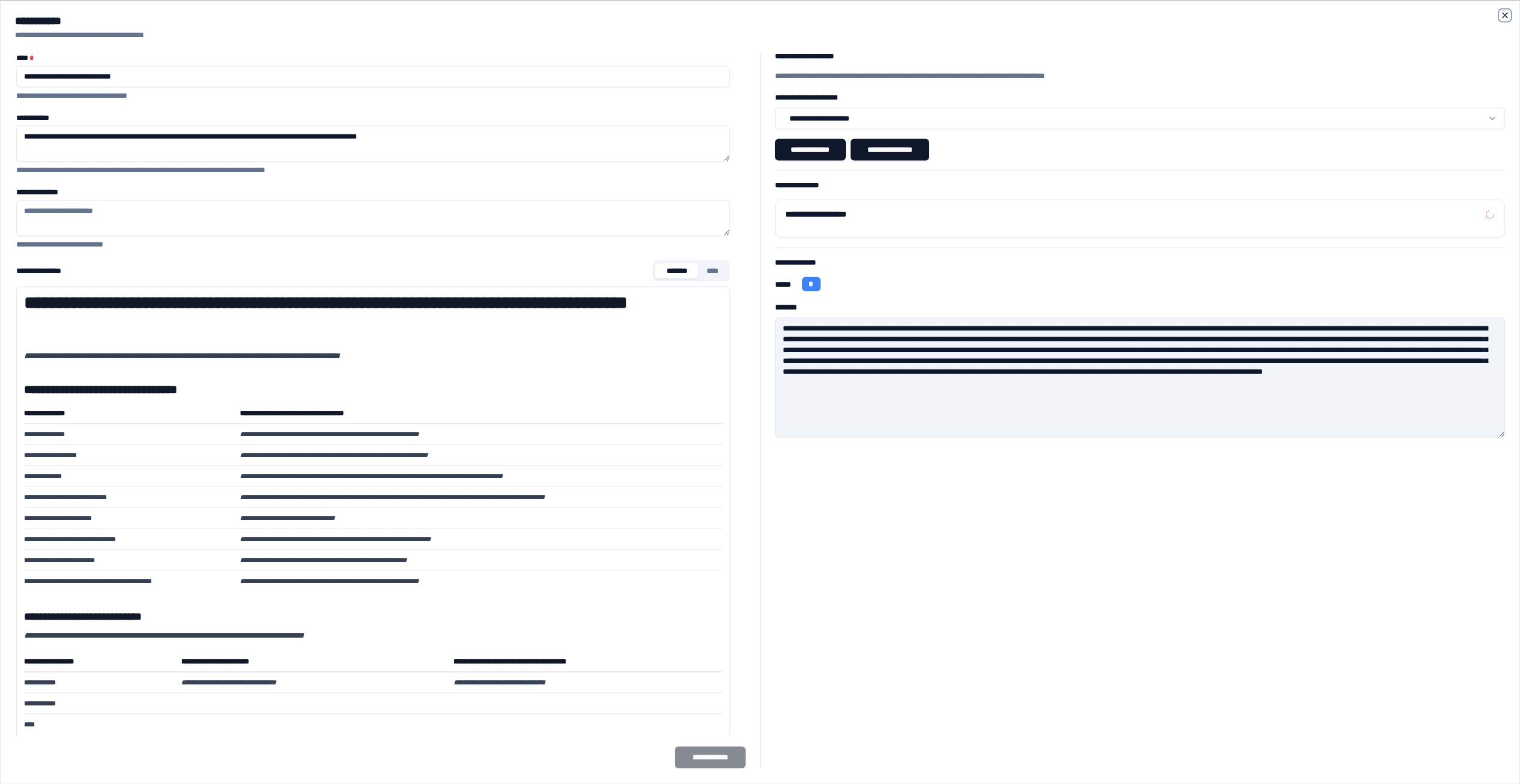 click 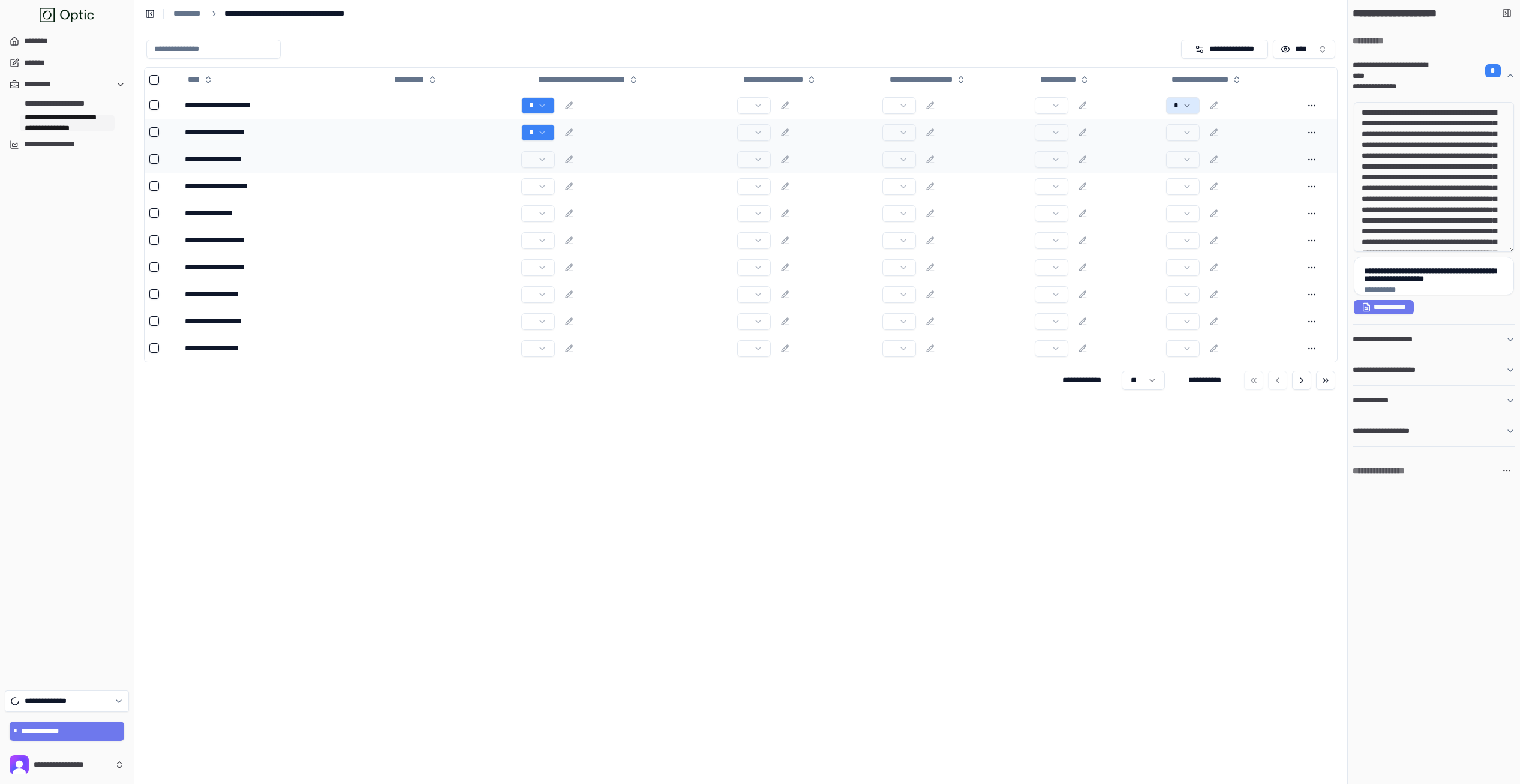 click at bounding box center (450, 159) 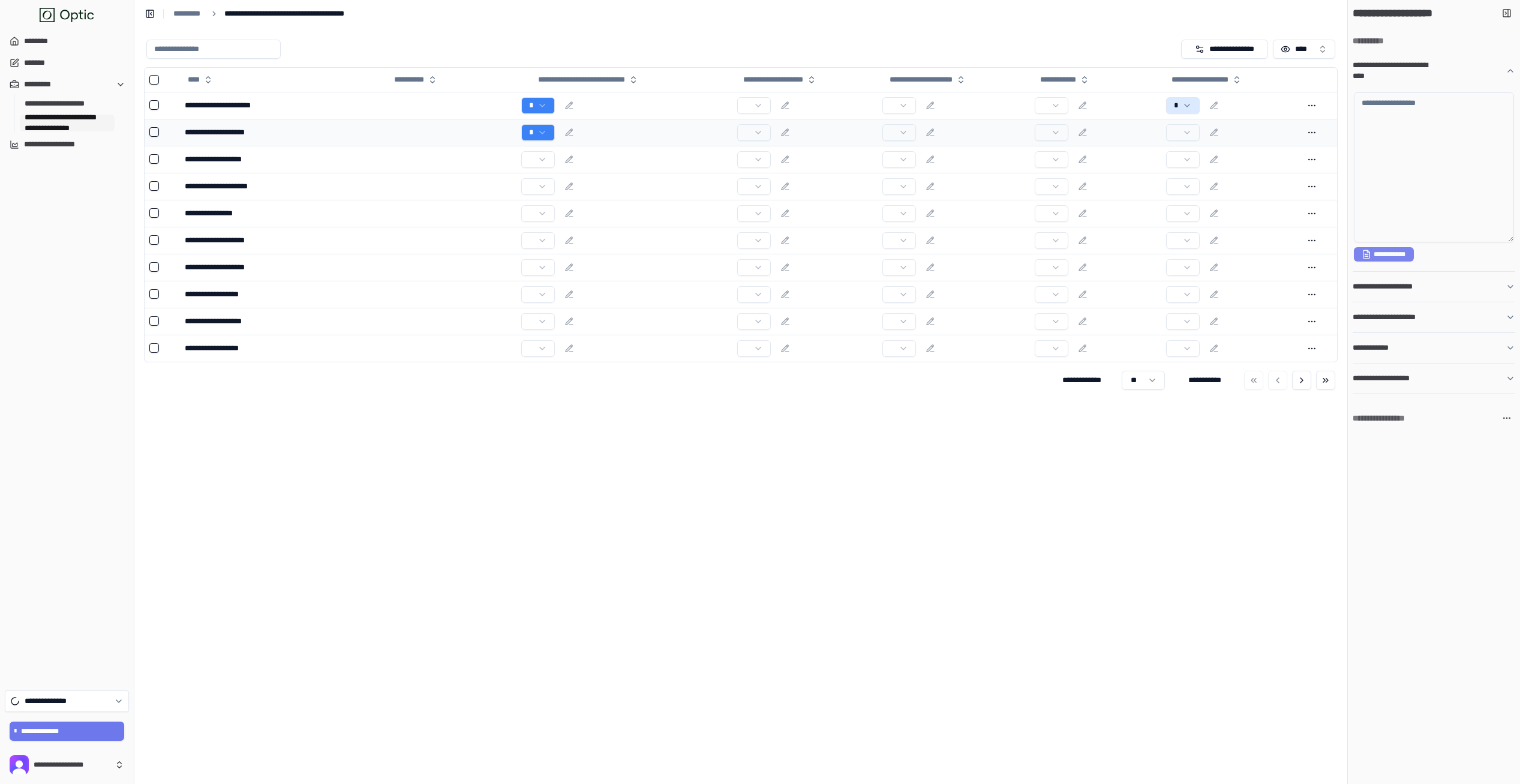 click on "**********" at bounding box center [1384, 254] 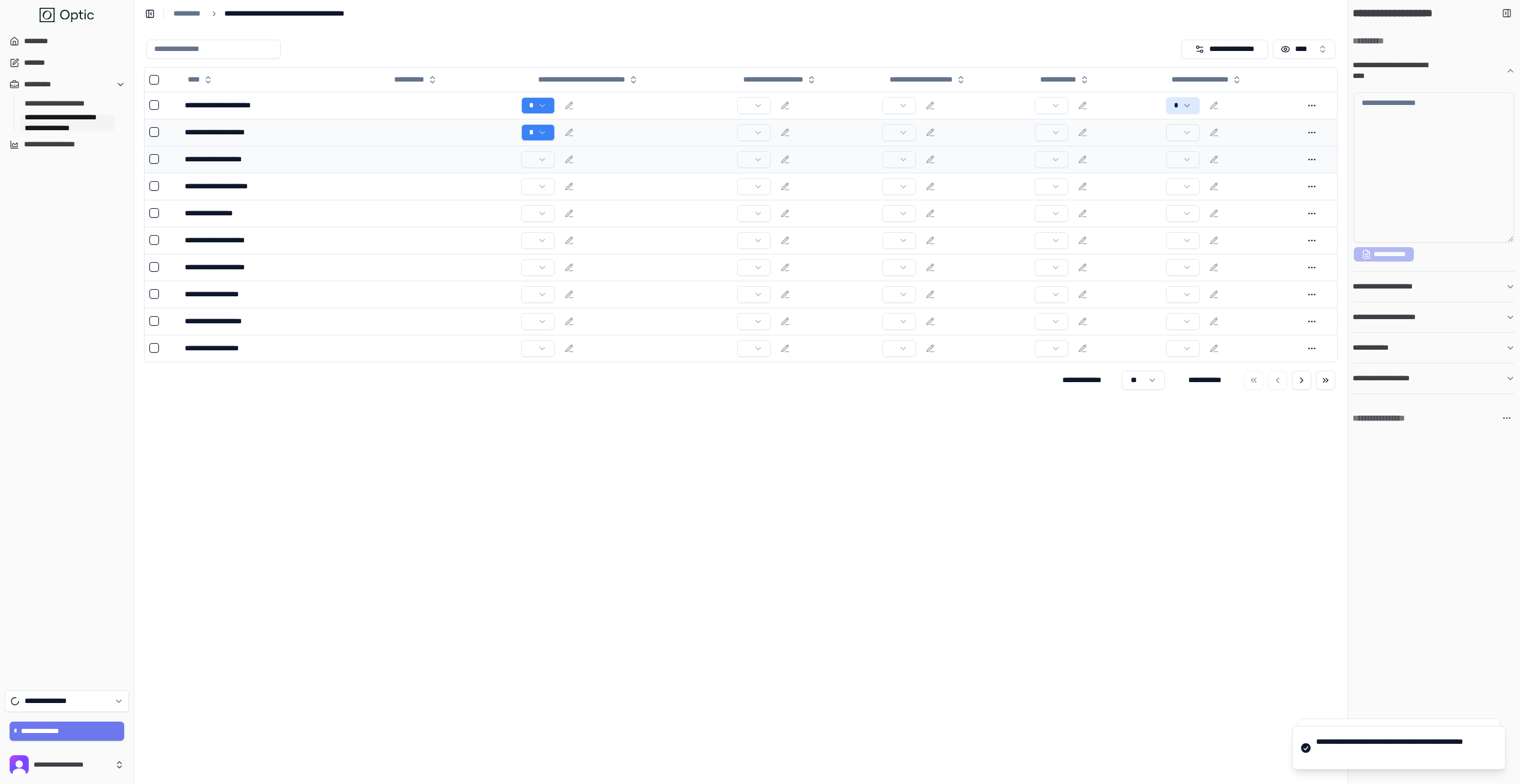 click at bounding box center (450, 159) 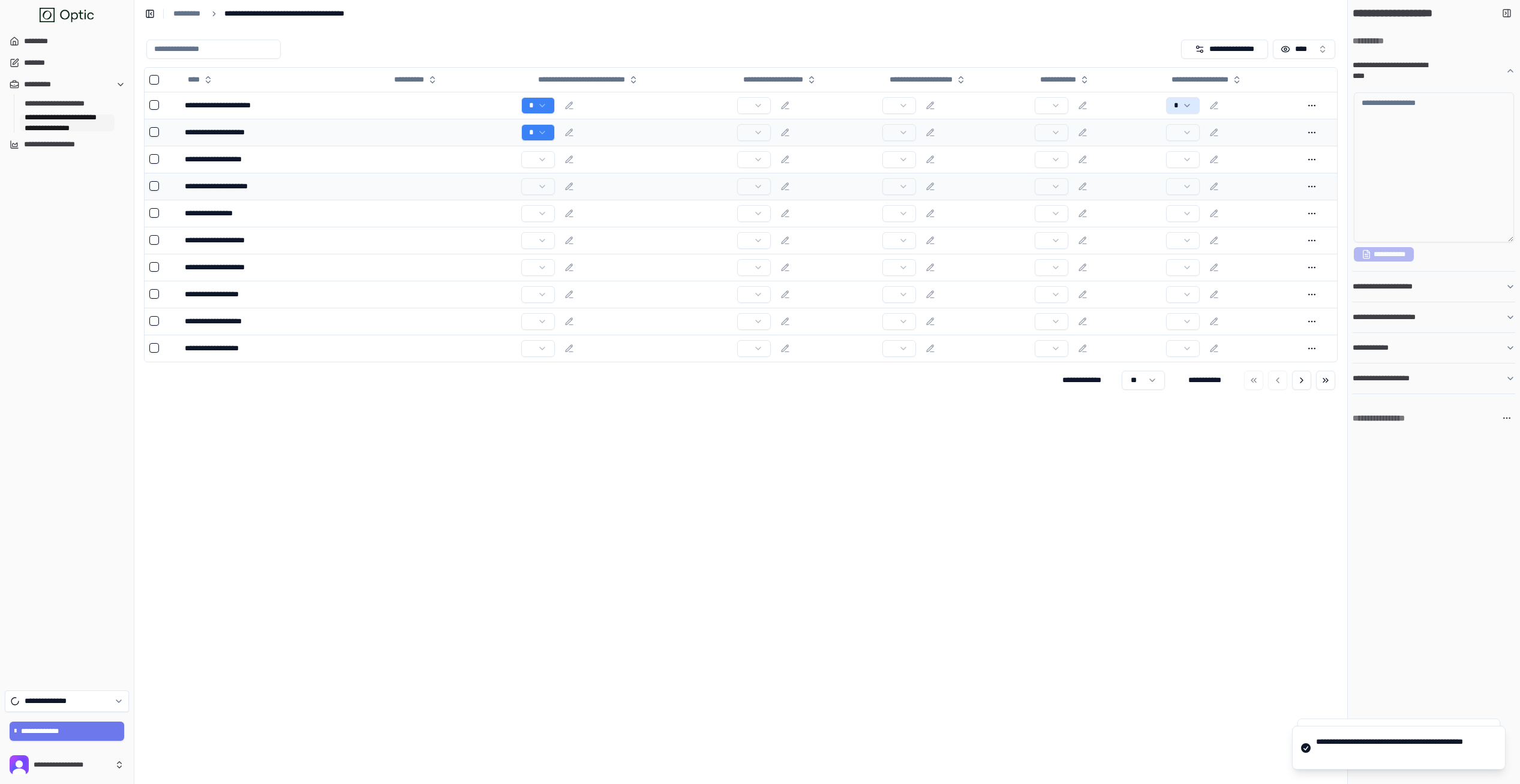 click at bounding box center [450, 186] 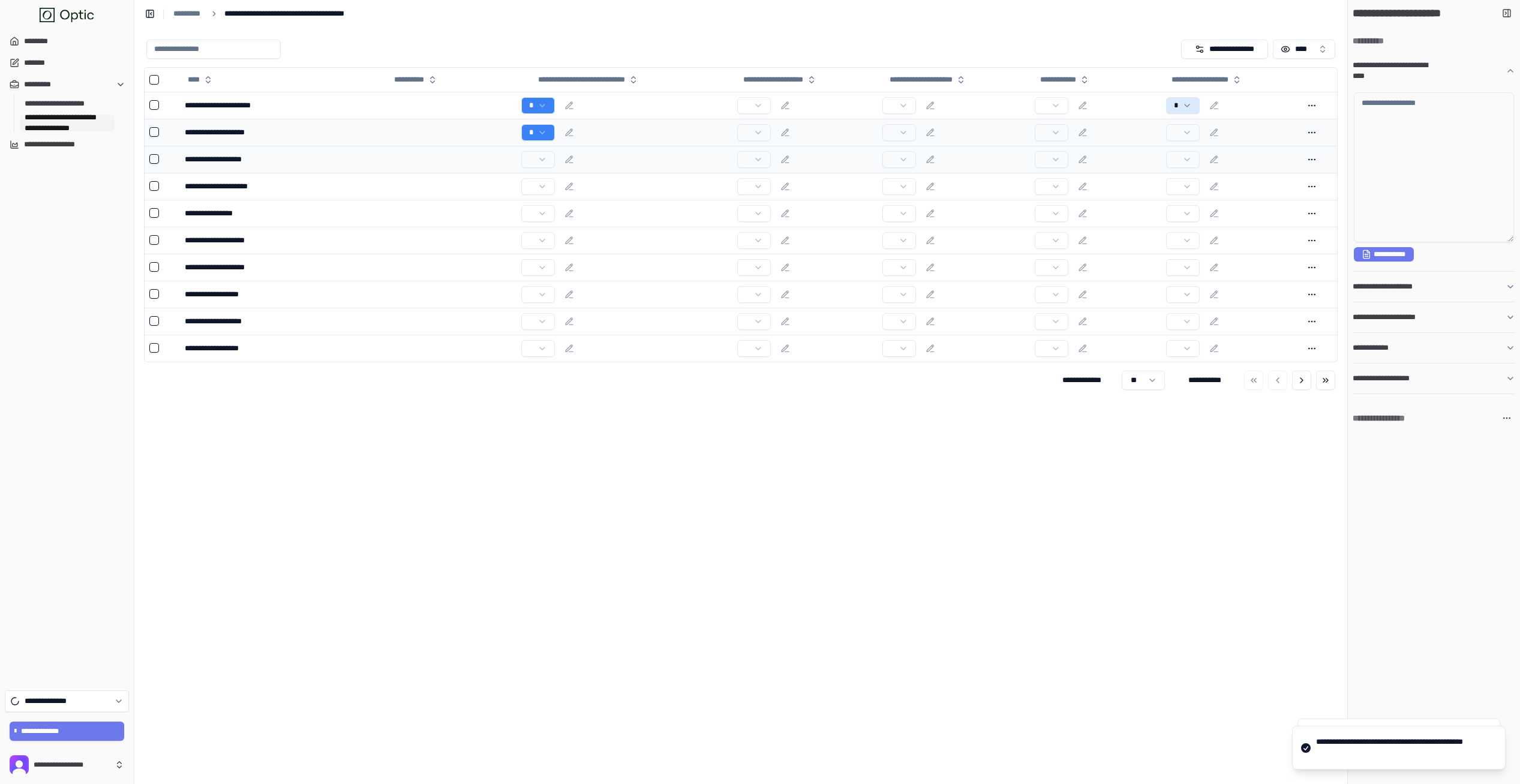 click at bounding box center (450, 159) 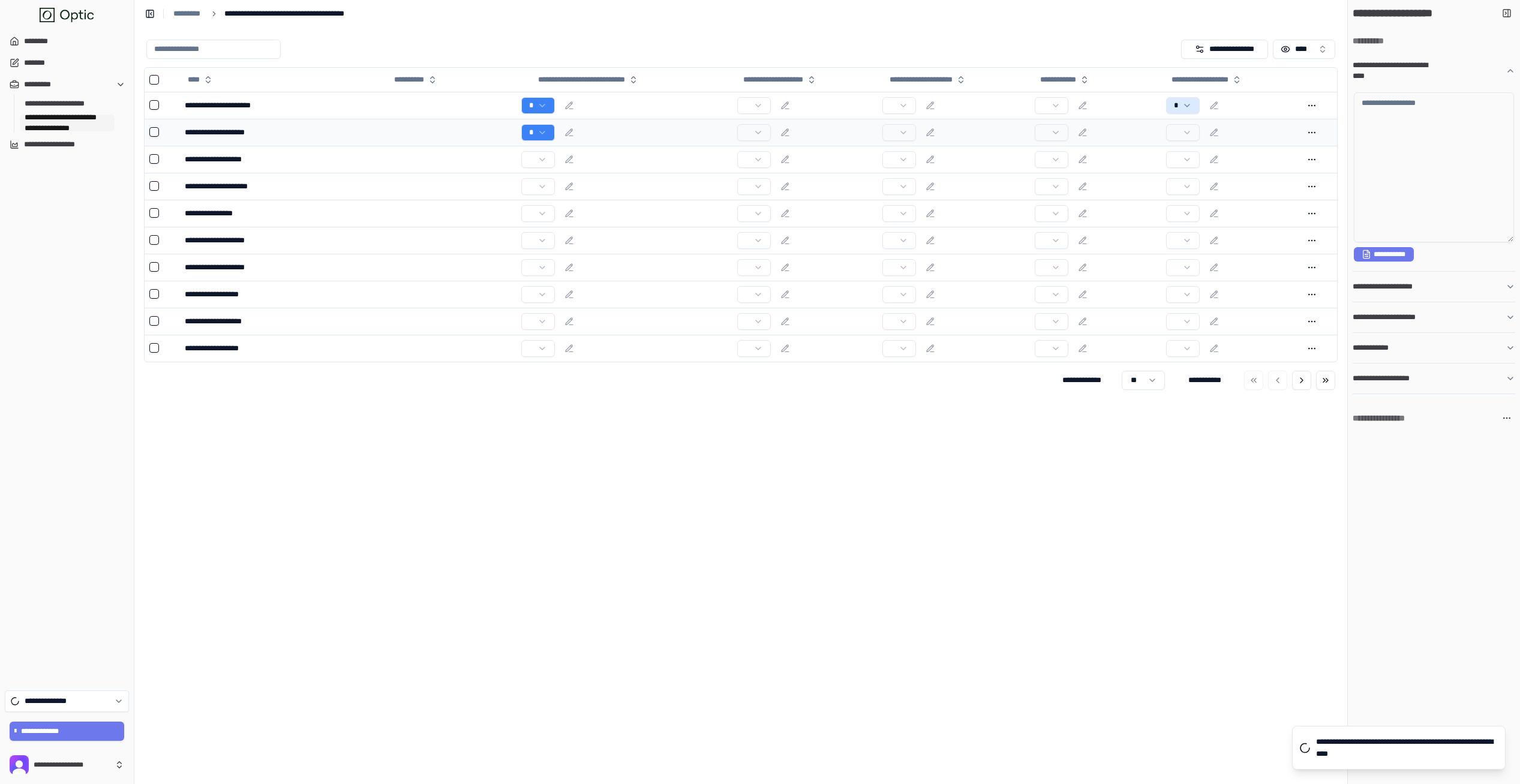click at bounding box center [450, 132] 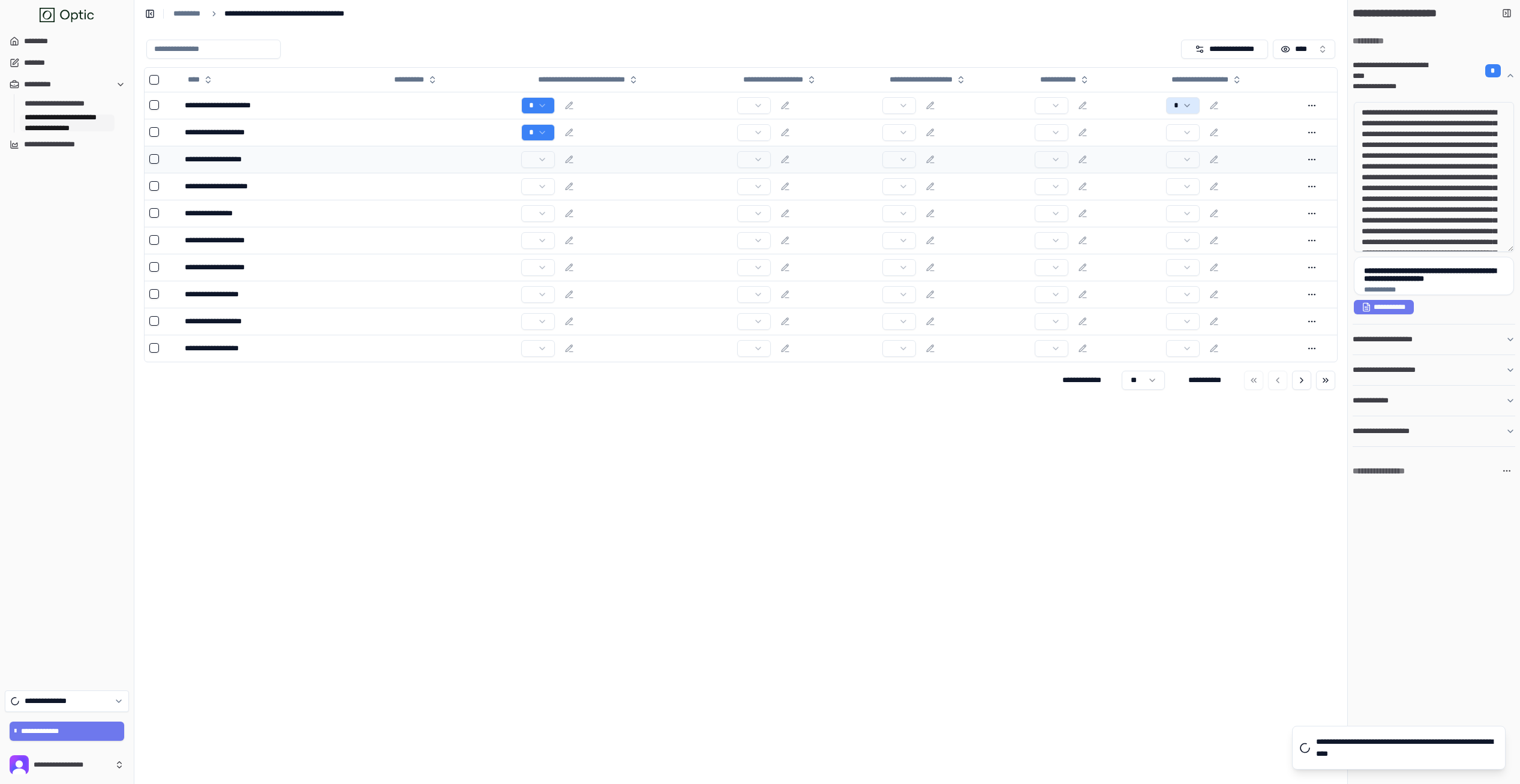 click at bounding box center (450, 159) 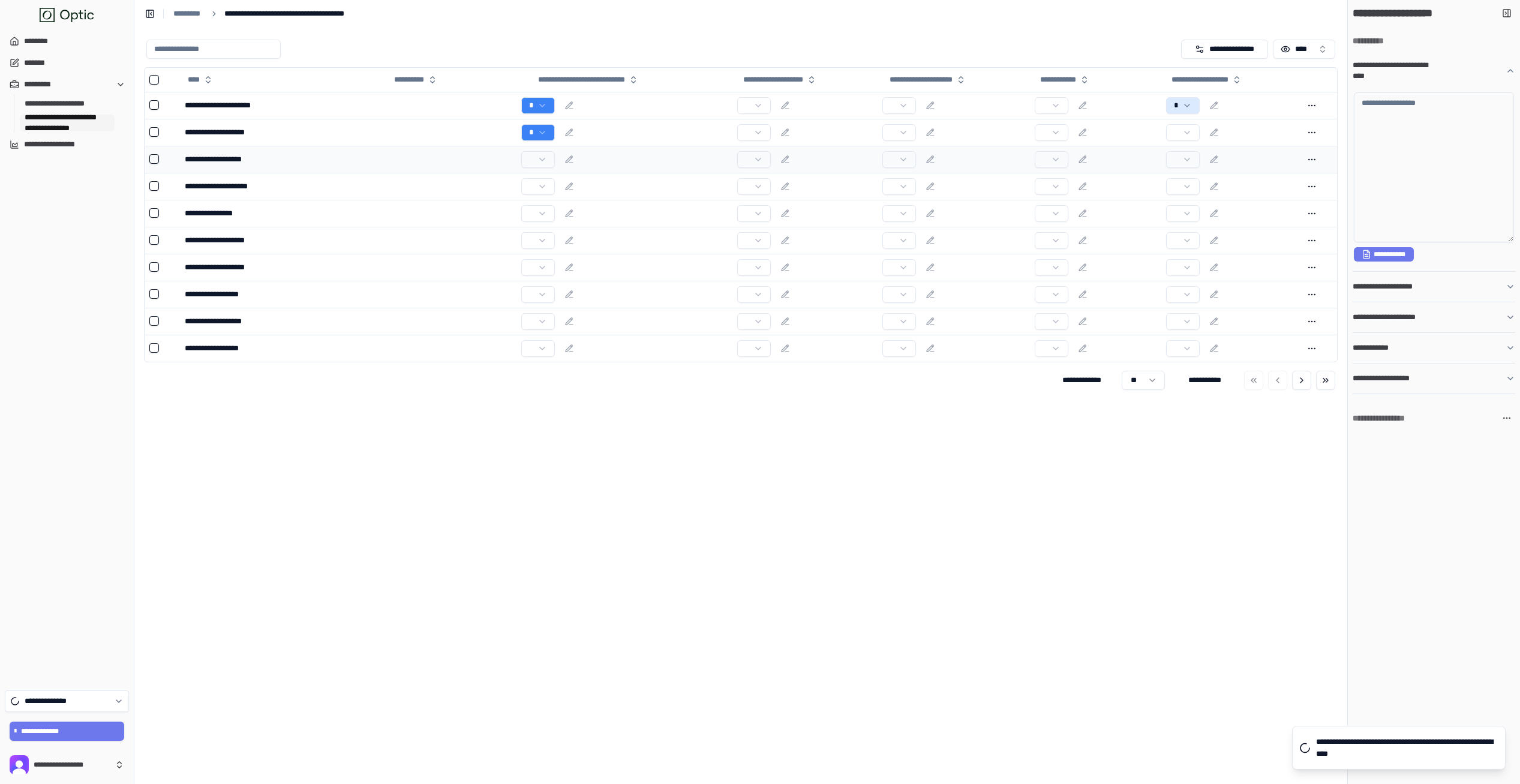 type on "**********" 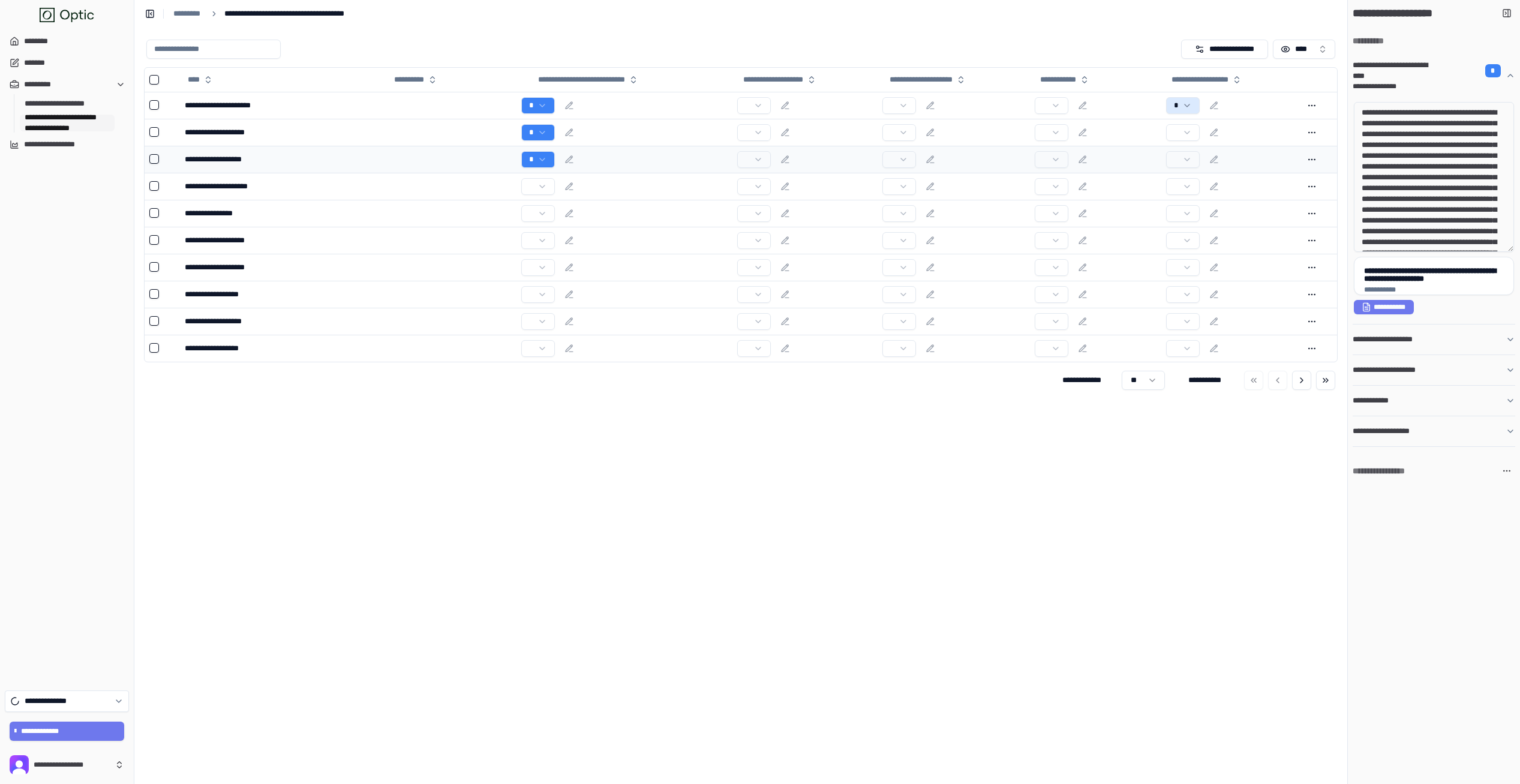 click on "*" at bounding box center [624, 160] 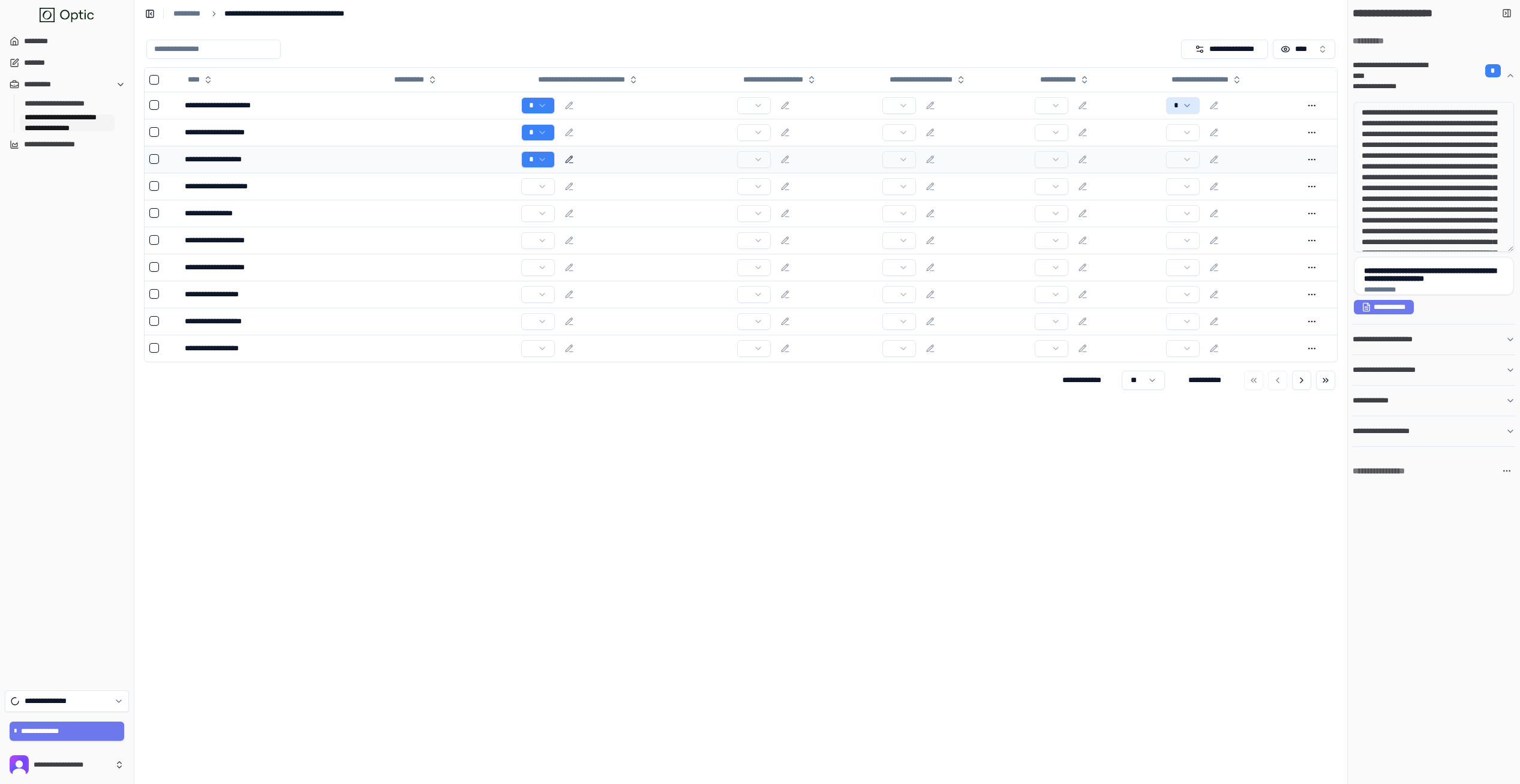 click 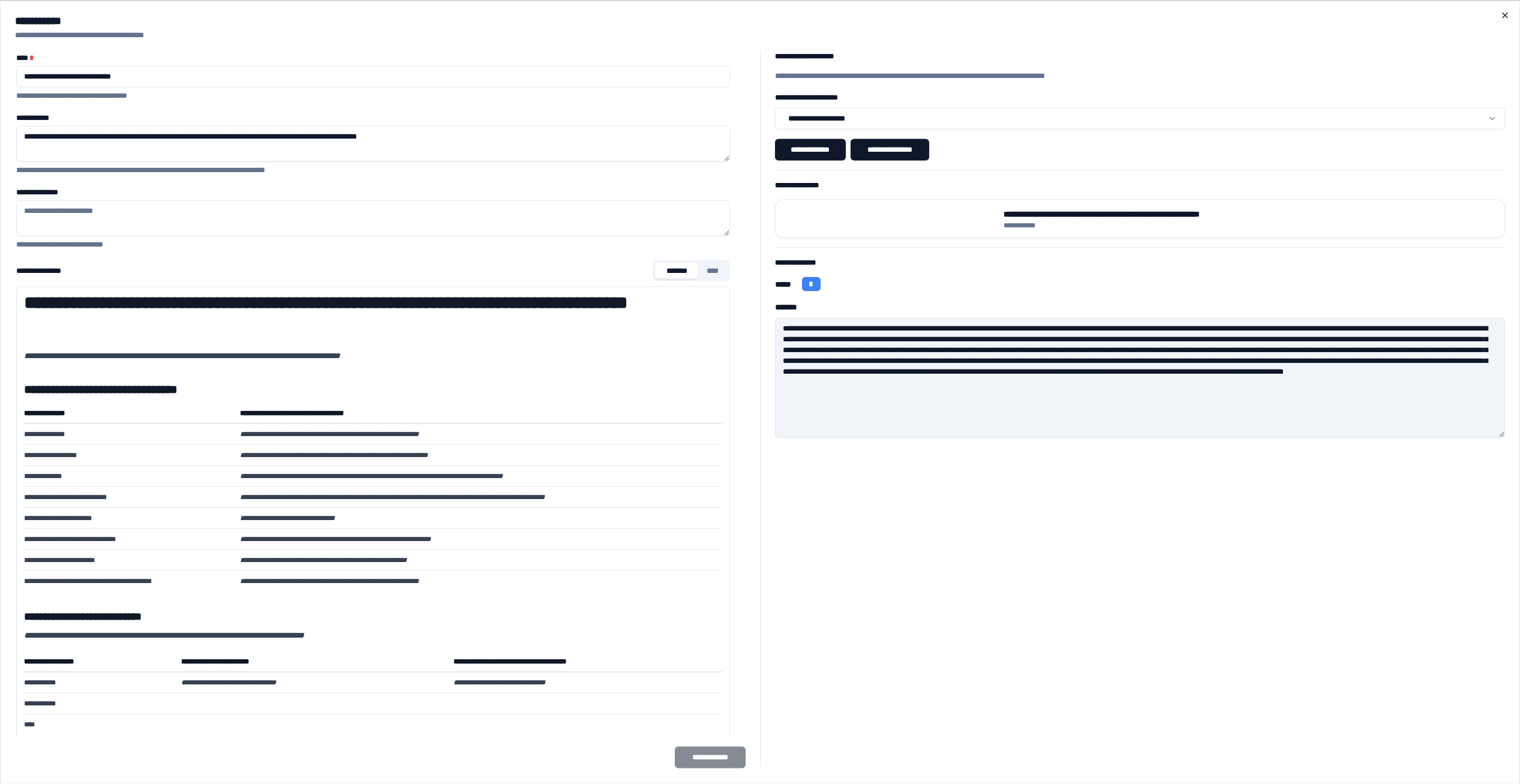 click 